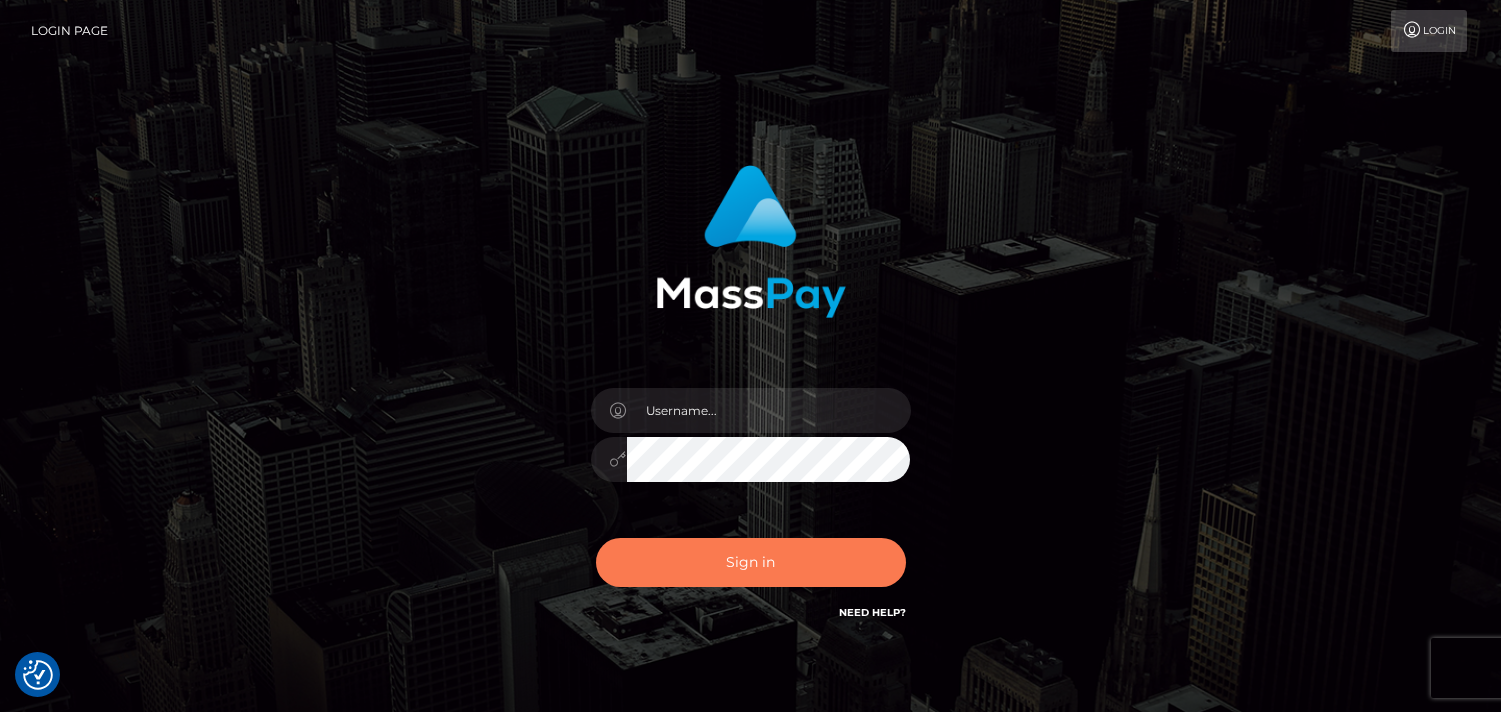 scroll, scrollTop: 0, scrollLeft: 0, axis: both 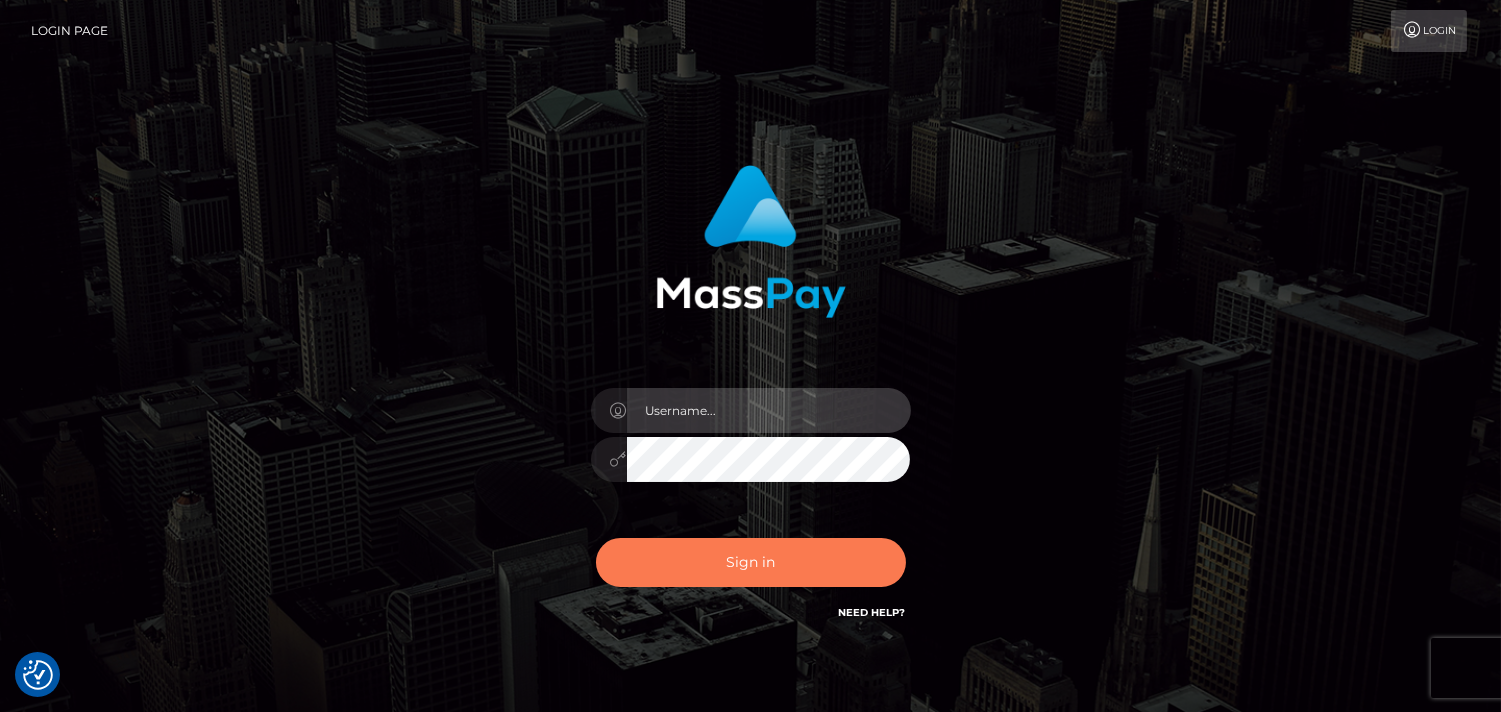 type on "[DOMAIN_NAME]" 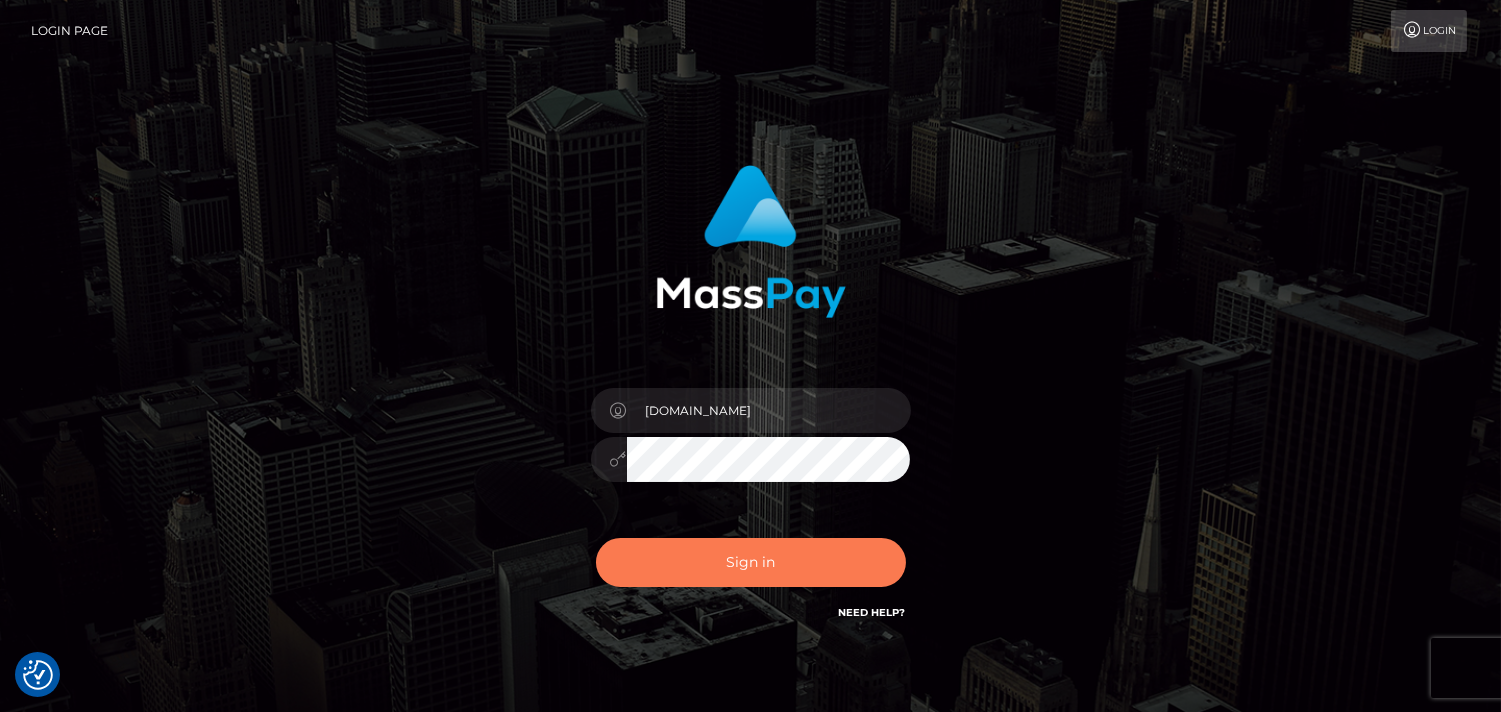 click on "Sign in" at bounding box center (751, 562) 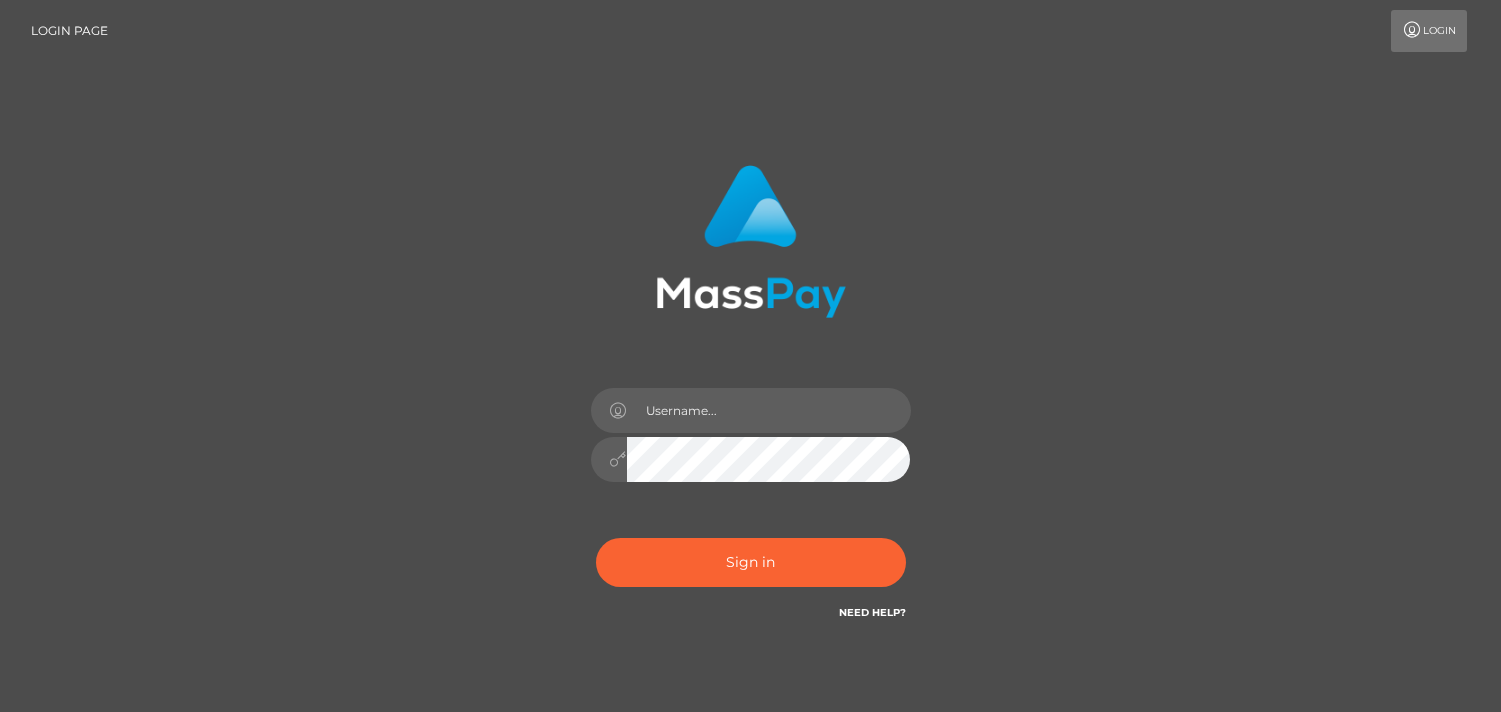 scroll, scrollTop: 0, scrollLeft: 0, axis: both 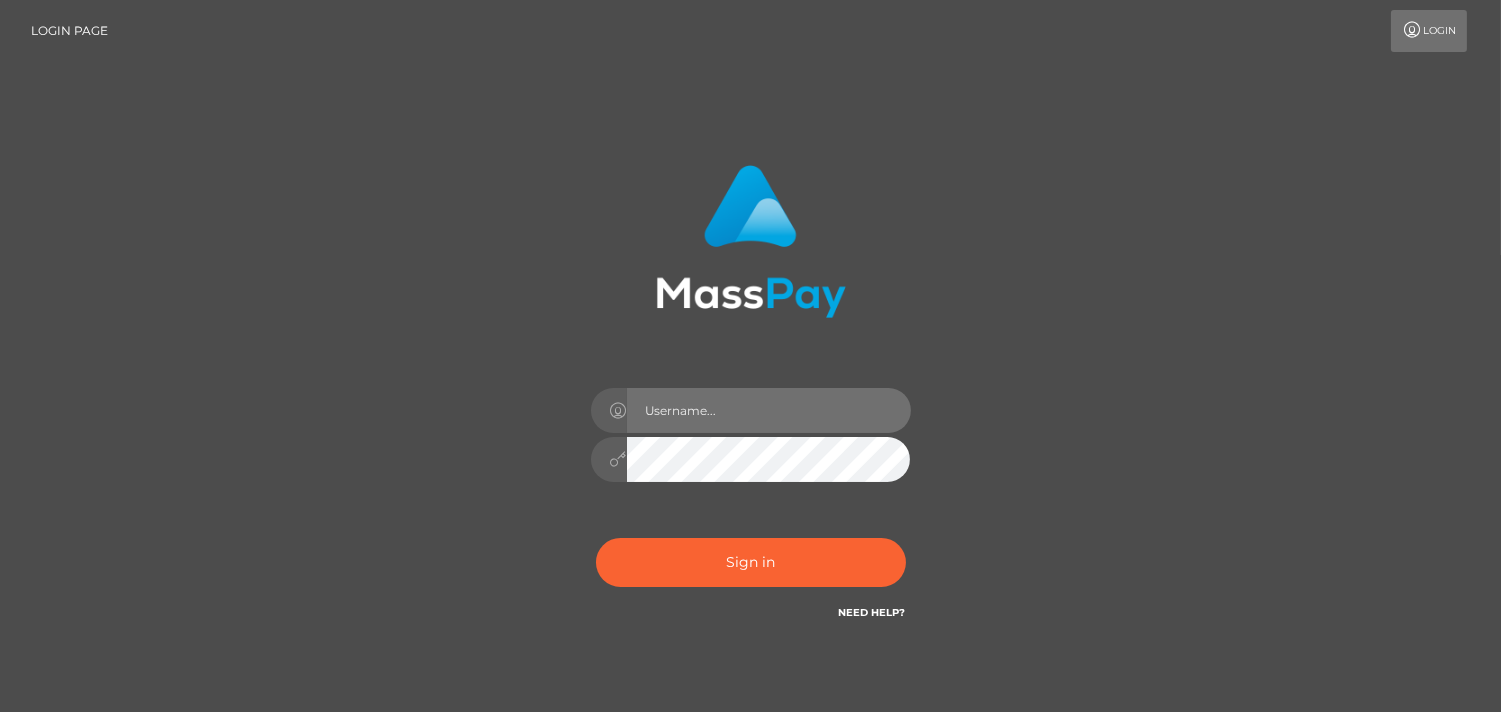 drag, startPoint x: 0, startPoint y: 0, endPoint x: 732, endPoint y: 402, distance: 835.1215 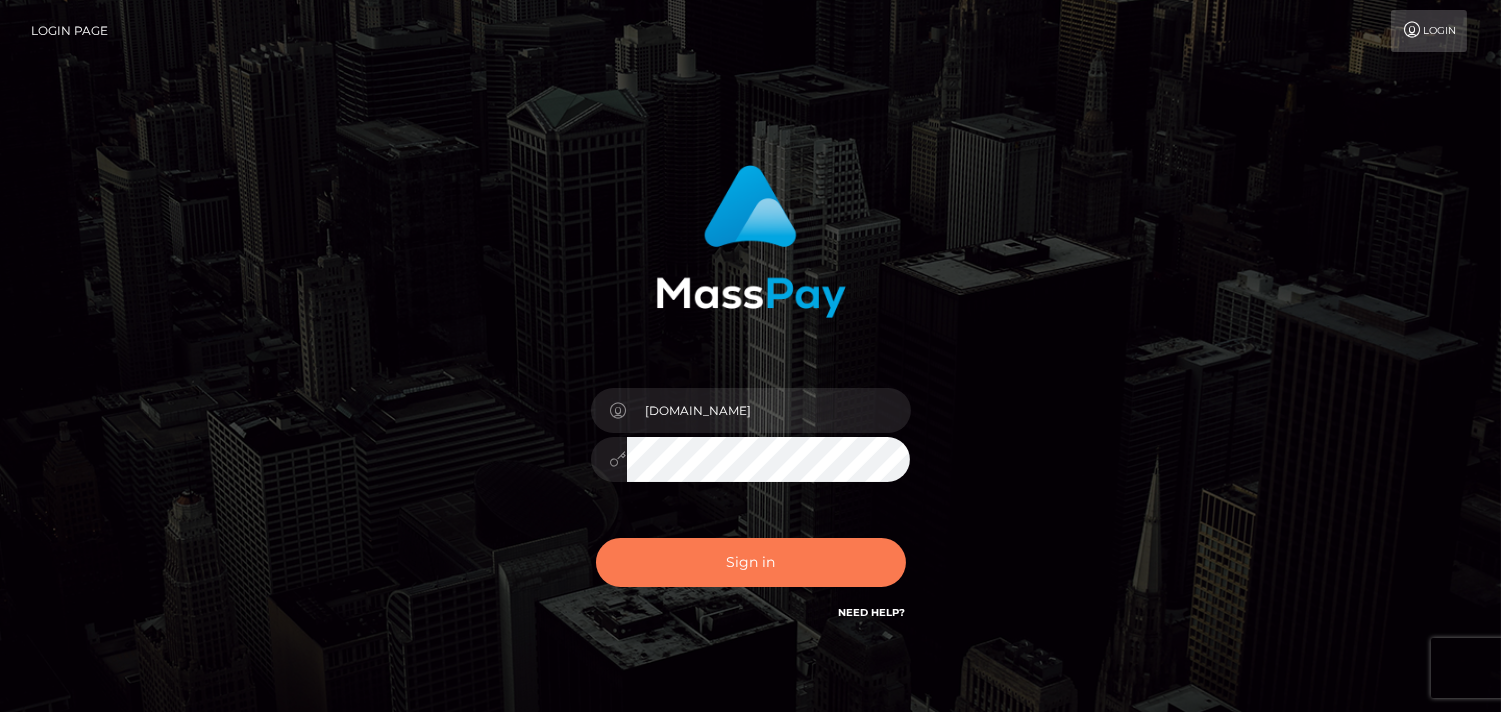 click on "Sign in" at bounding box center (751, 562) 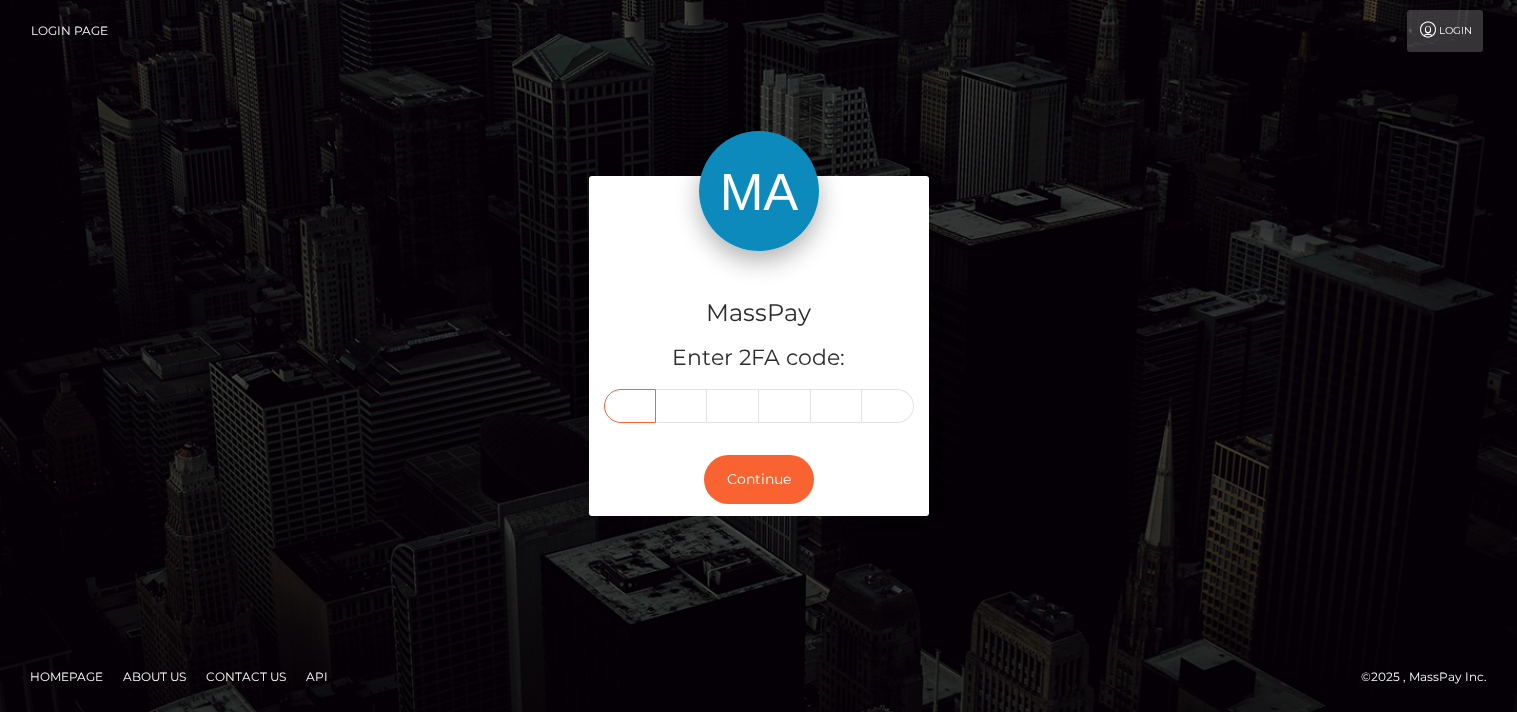 scroll, scrollTop: 0, scrollLeft: 0, axis: both 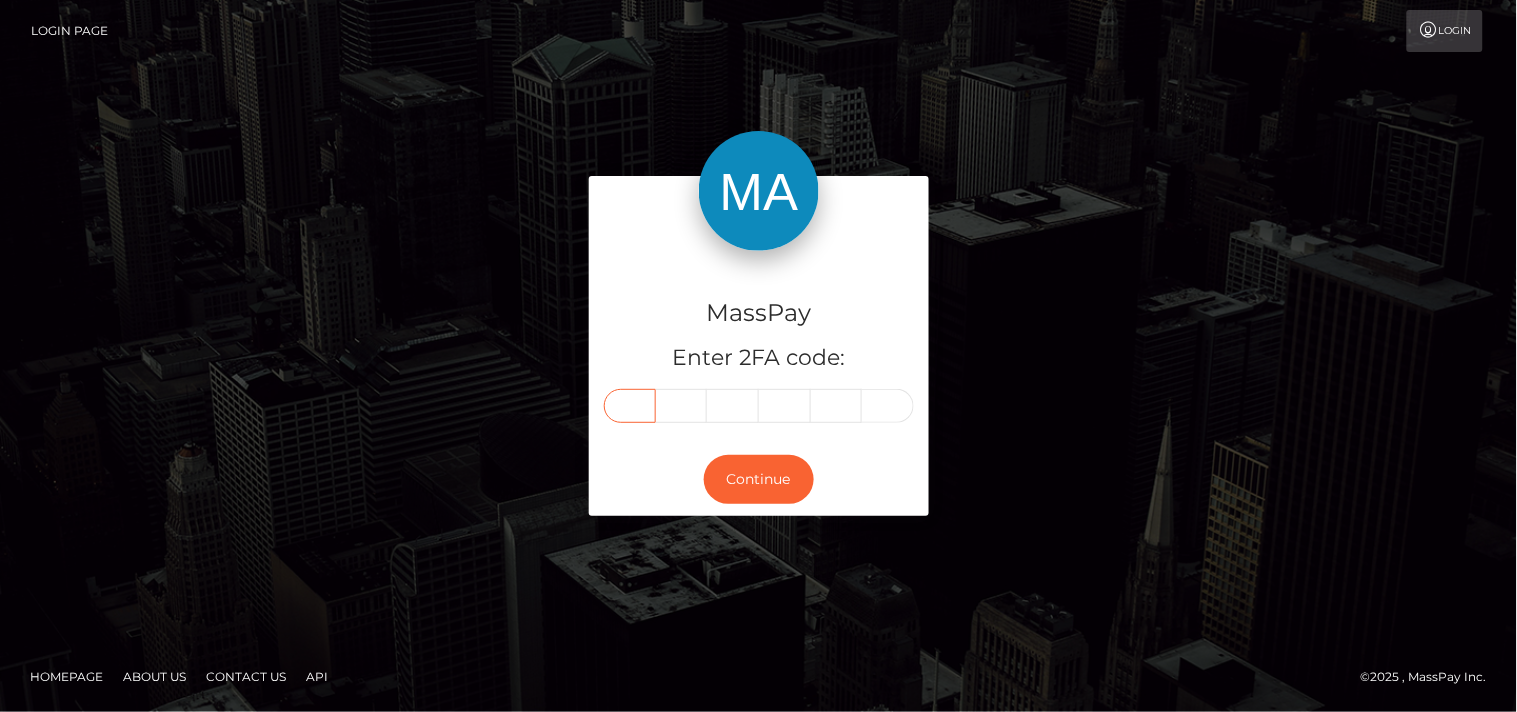 click at bounding box center [630, 406] 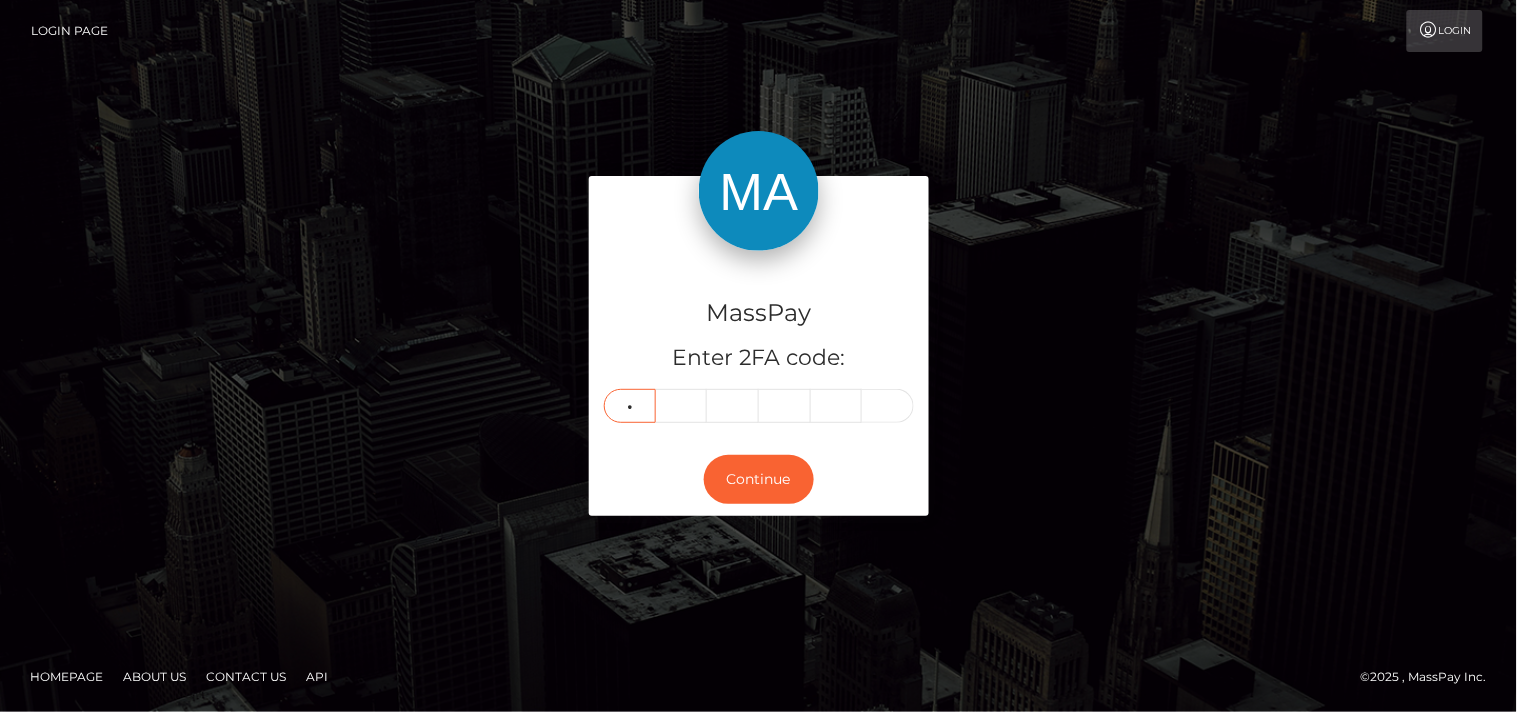 type on "6" 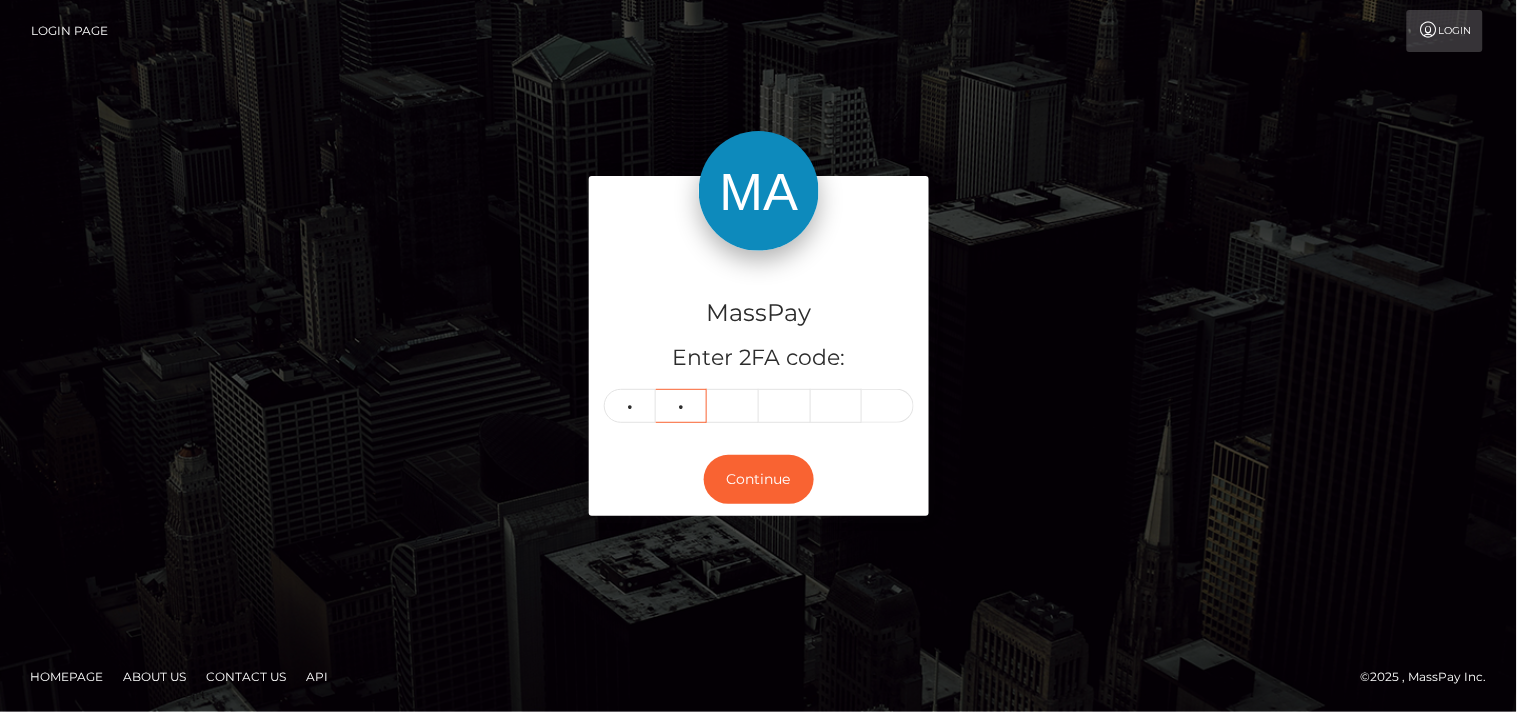 type on "8" 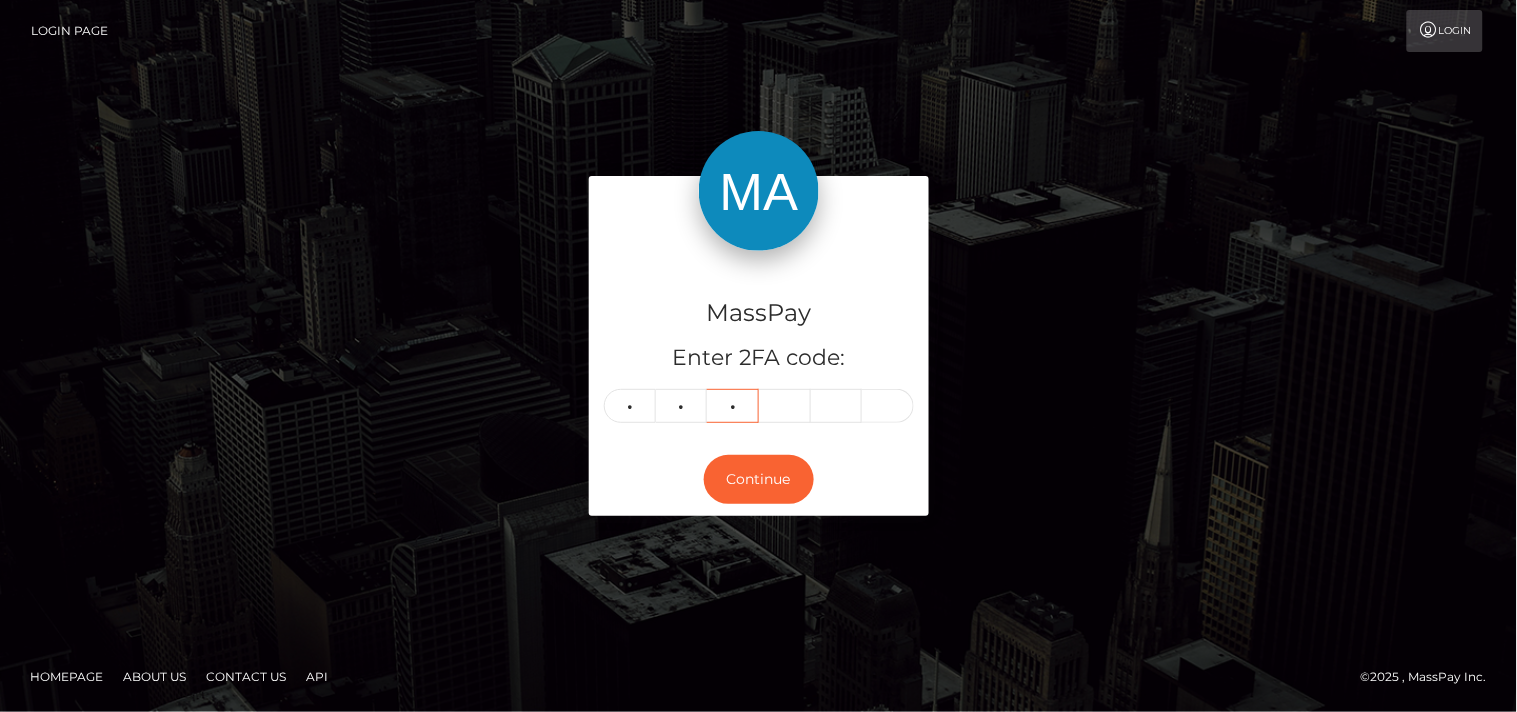 type on "4" 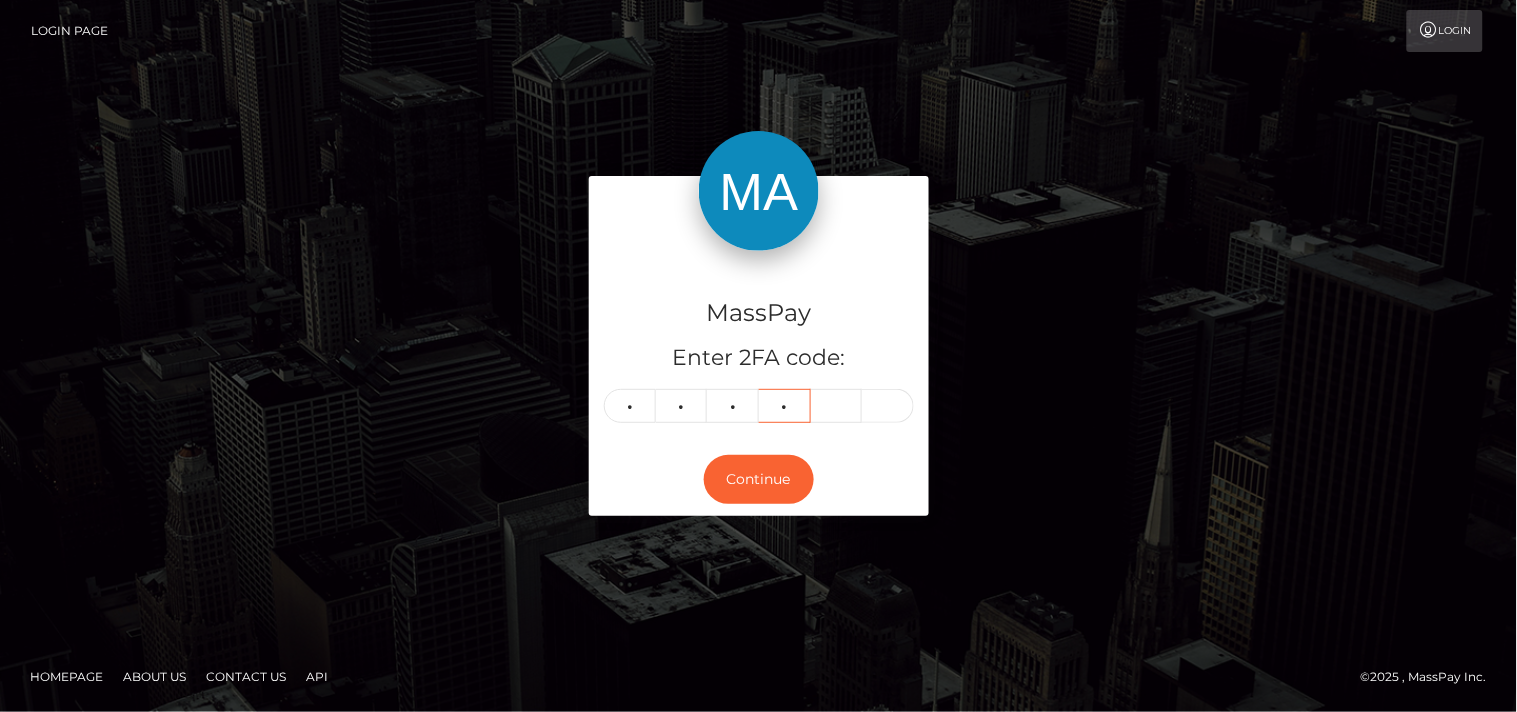 type on "5" 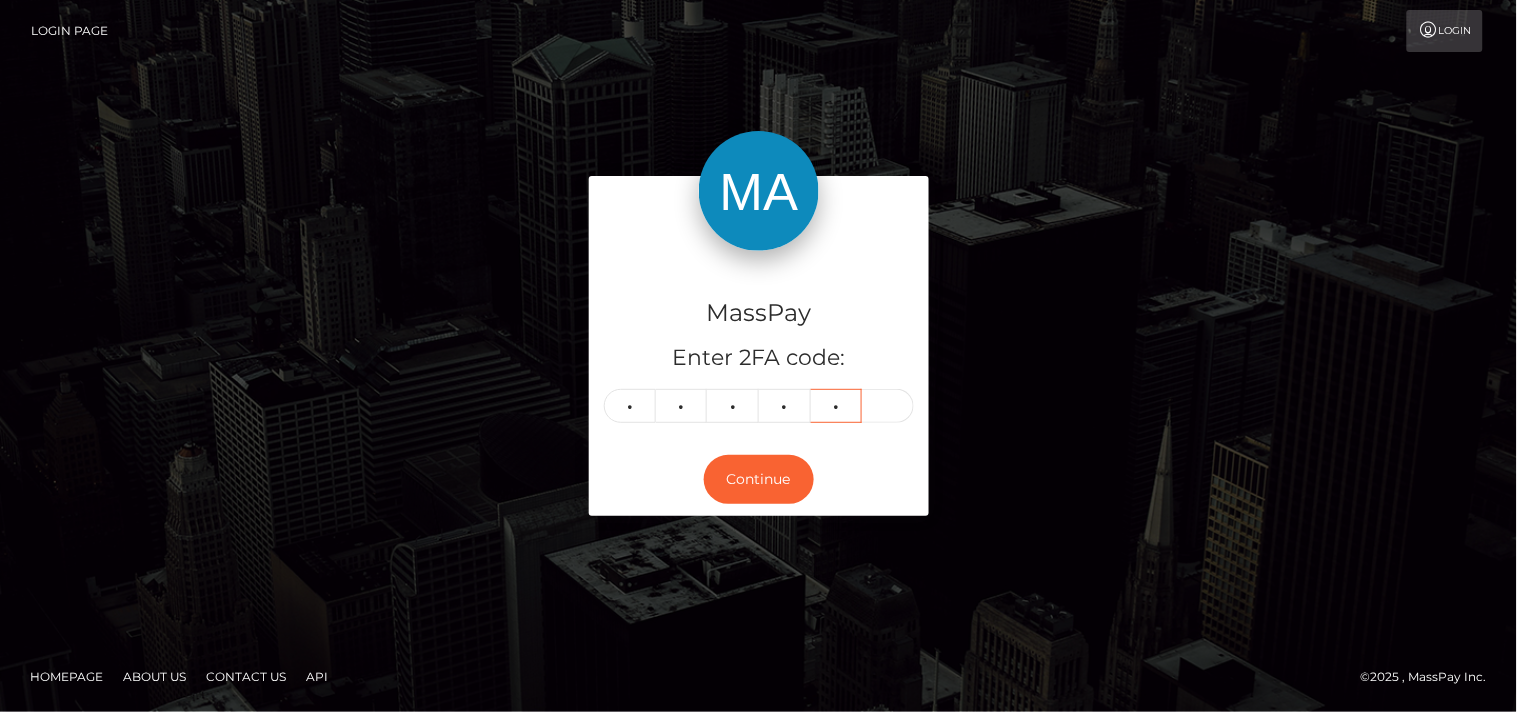 type on "8" 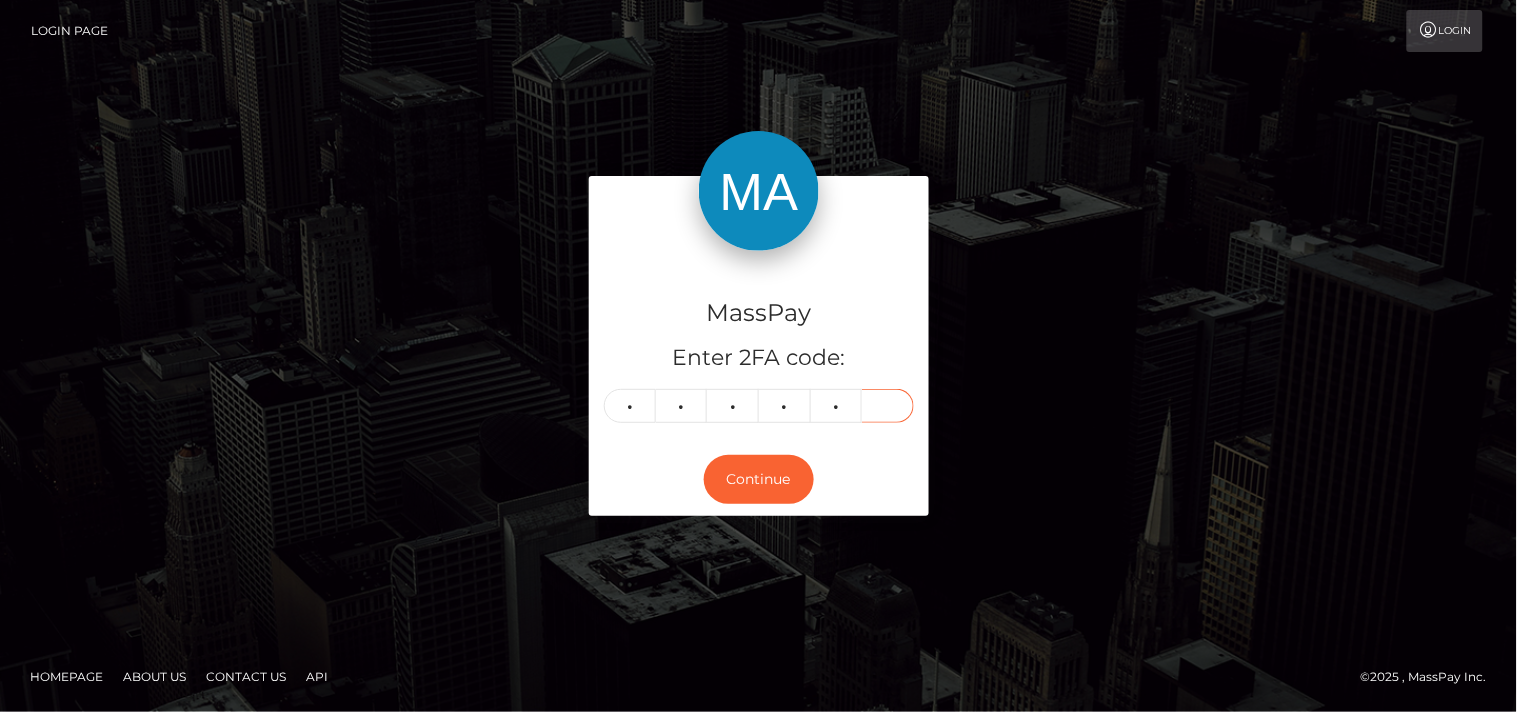 type on "9" 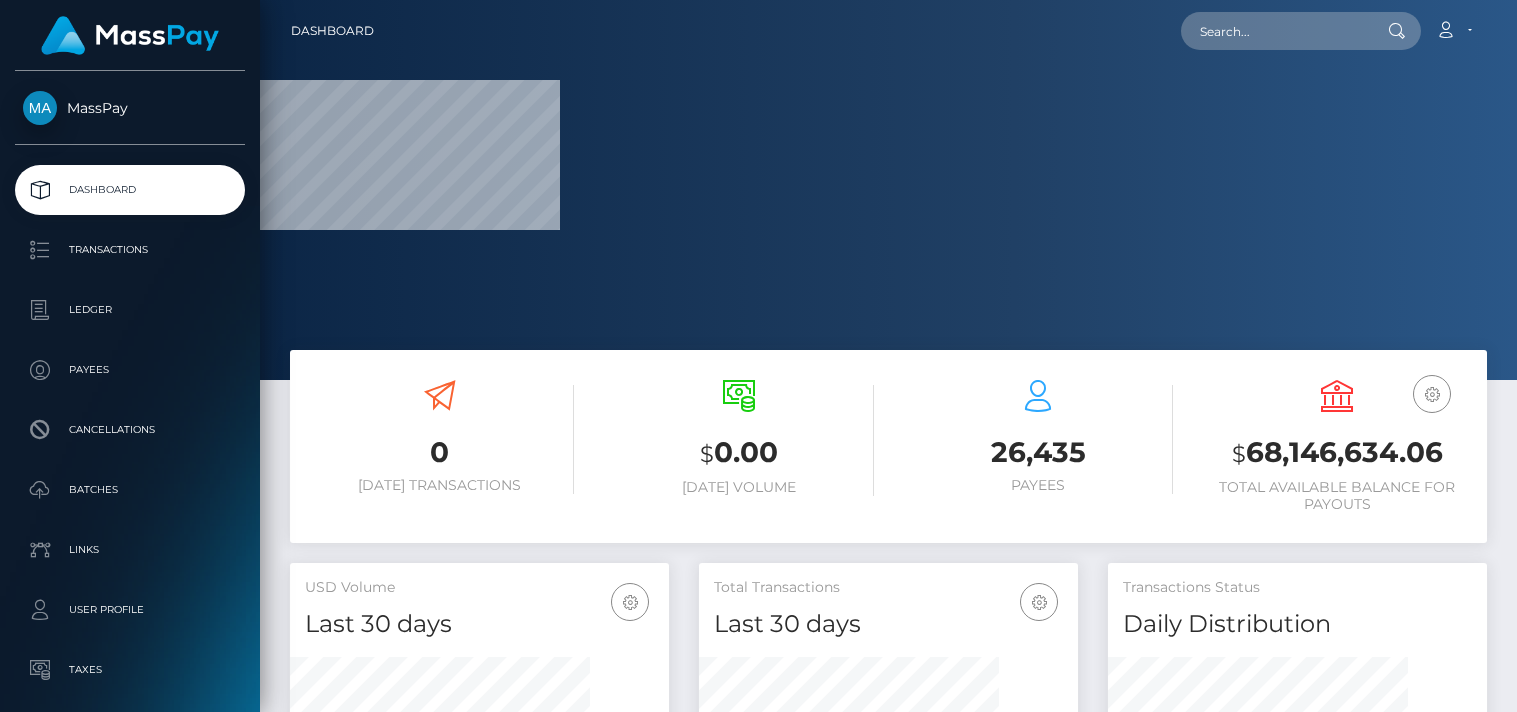 scroll, scrollTop: 0, scrollLeft: 0, axis: both 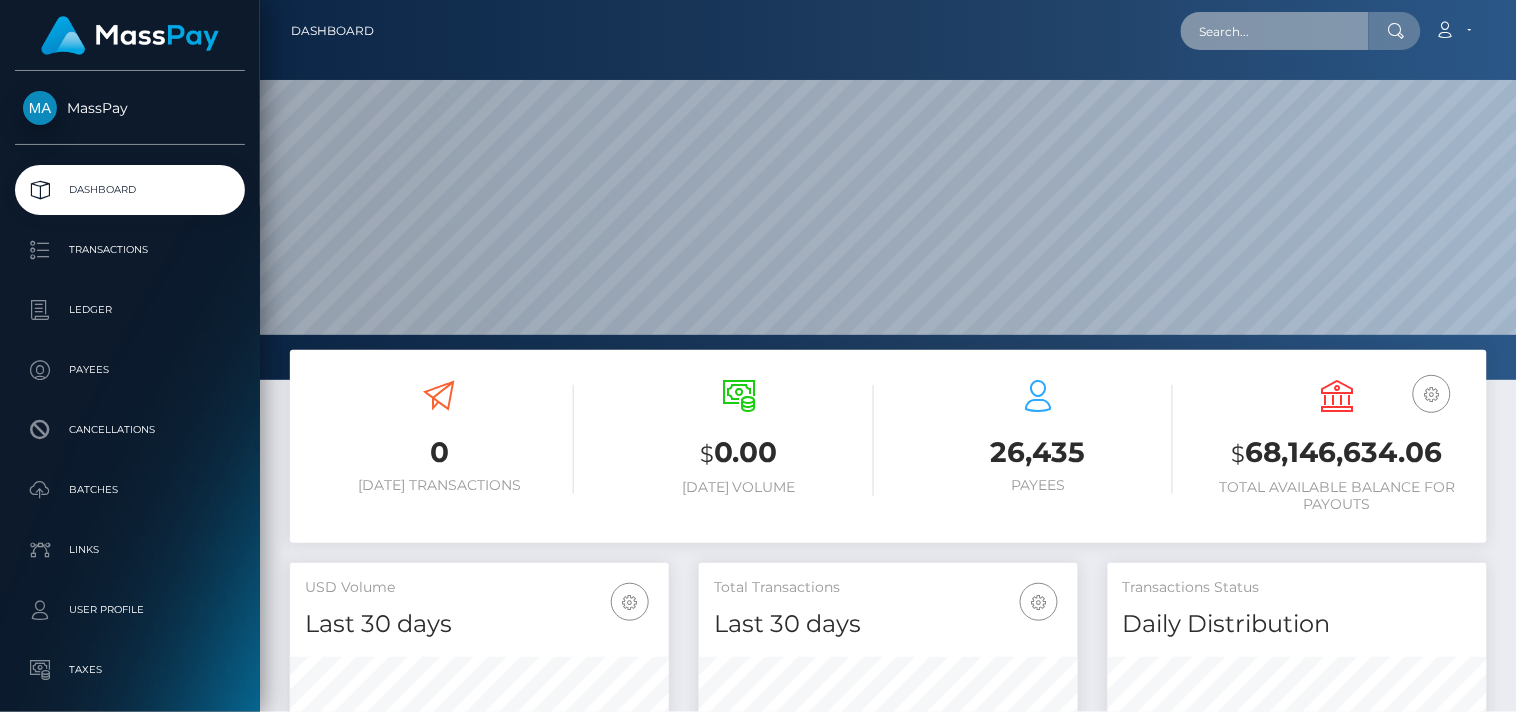 click at bounding box center (1275, 31) 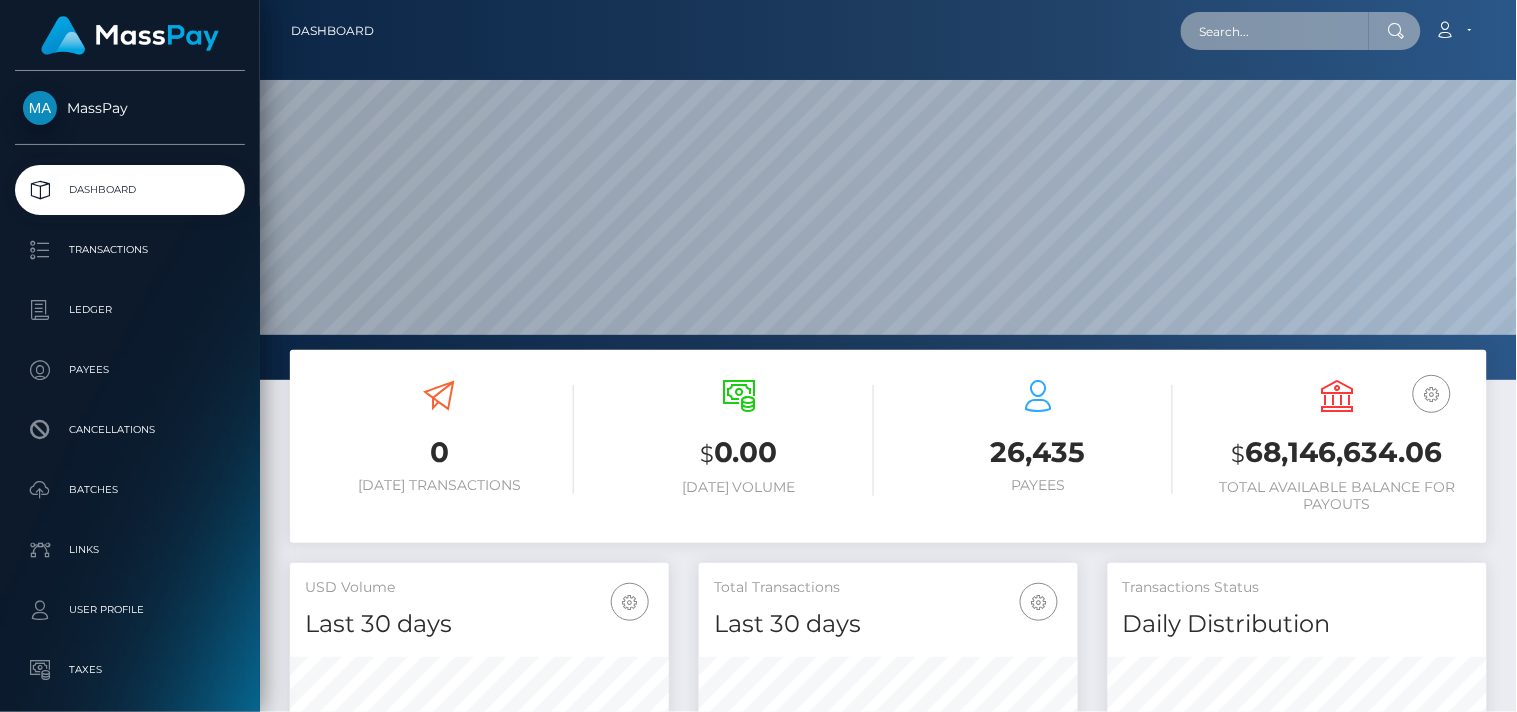 paste on "bellaspanthers08@gmail.com" 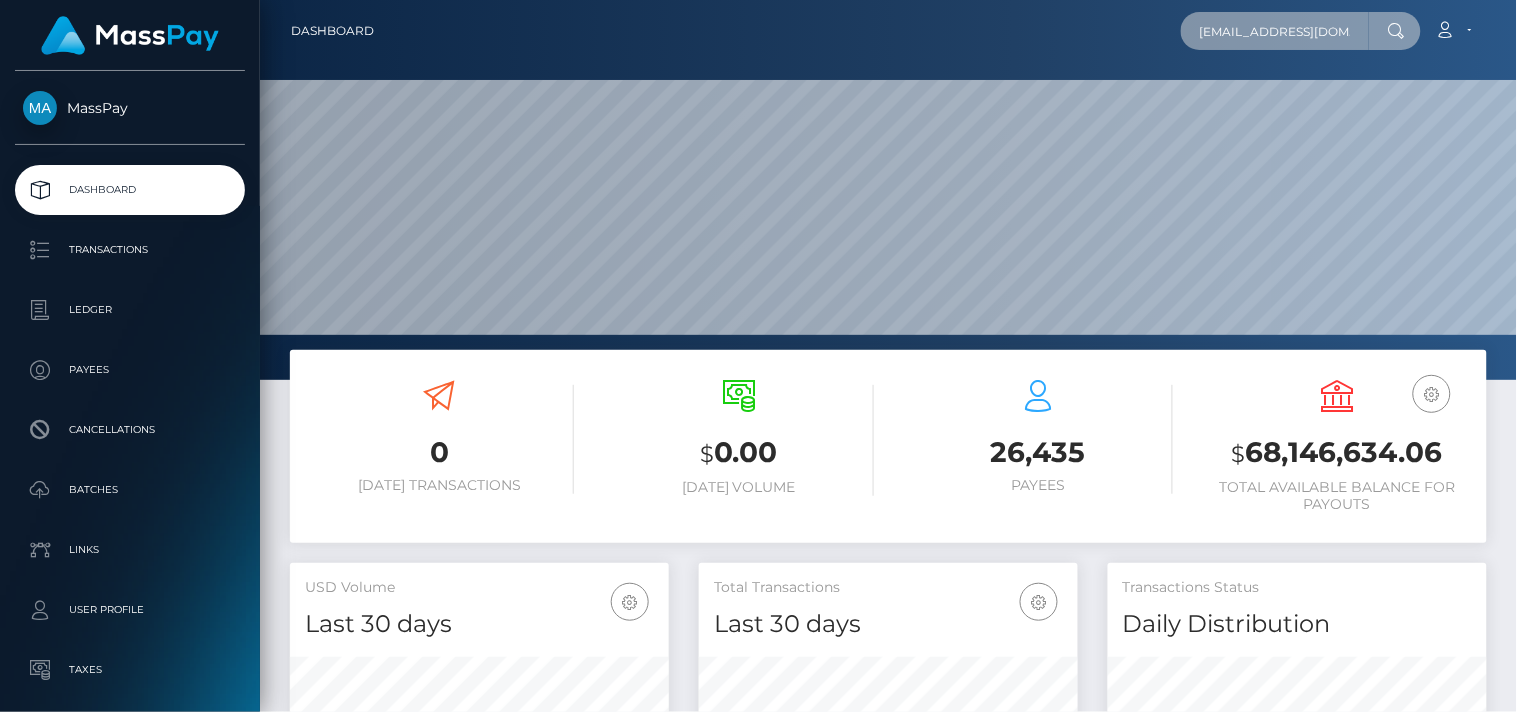 scroll, scrollTop: 0, scrollLeft: 27, axis: horizontal 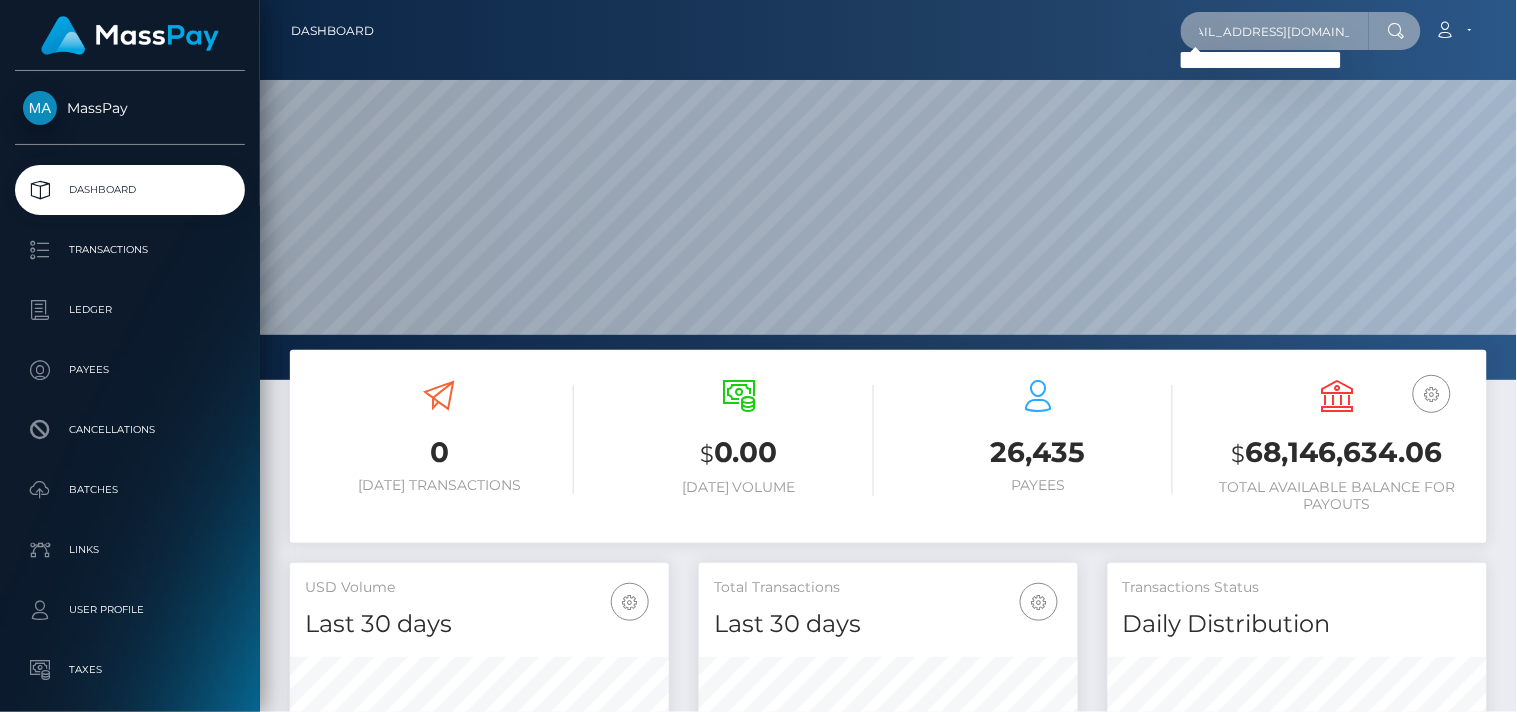 type on "bellaspanthers08@gmail.com" 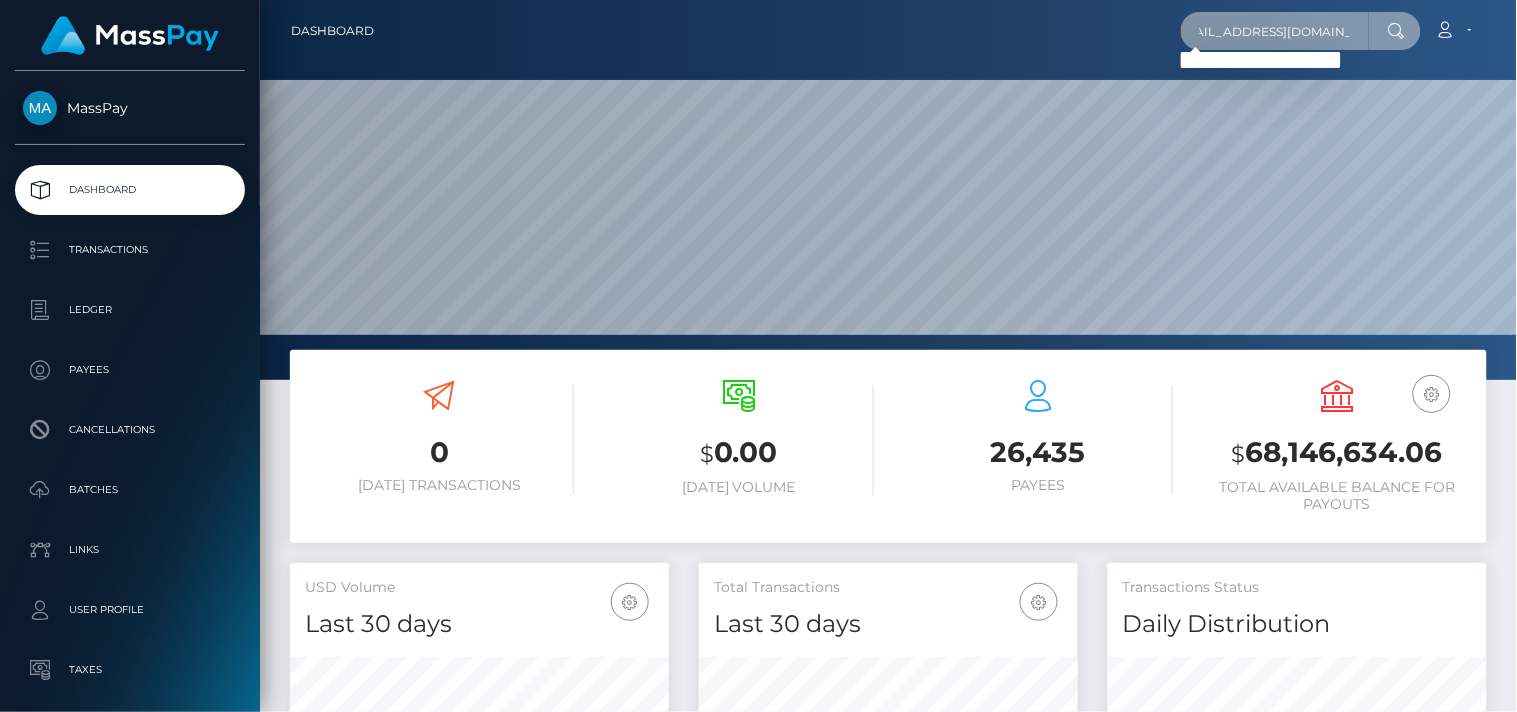 scroll, scrollTop: 0, scrollLeft: 0, axis: both 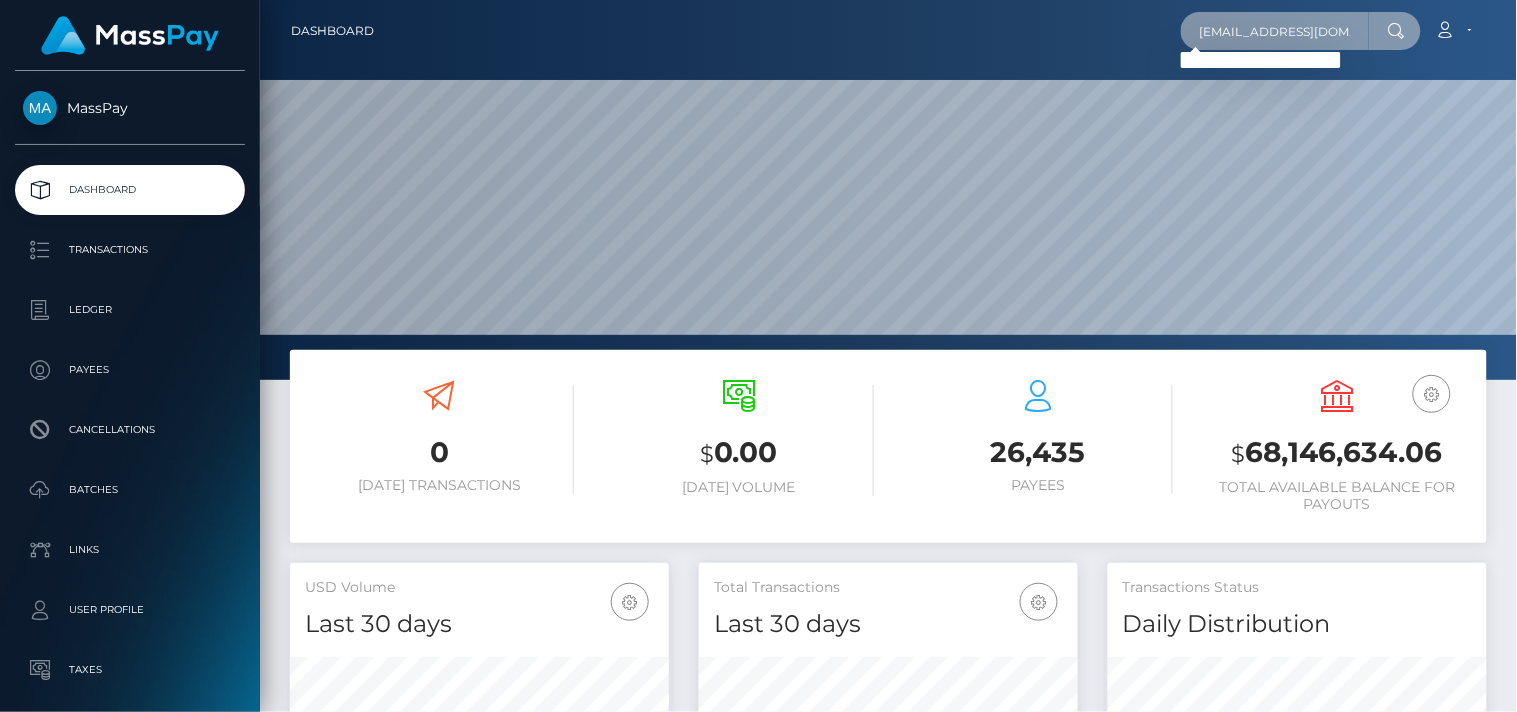 click on "bellaspanthers08@gmail.com" at bounding box center [1275, 31] 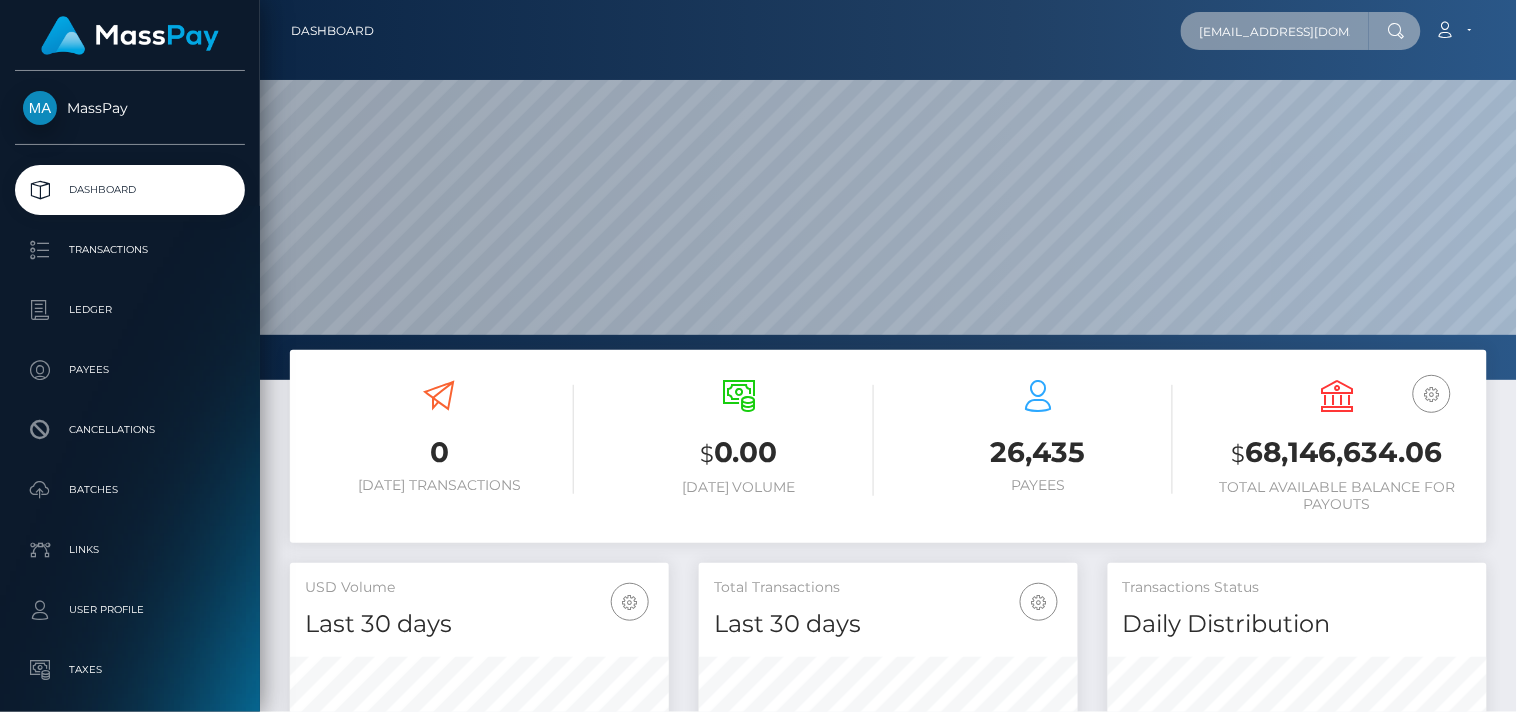 click on "bellaspanthers08@gmail.com" at bounding box center (1275, 31) 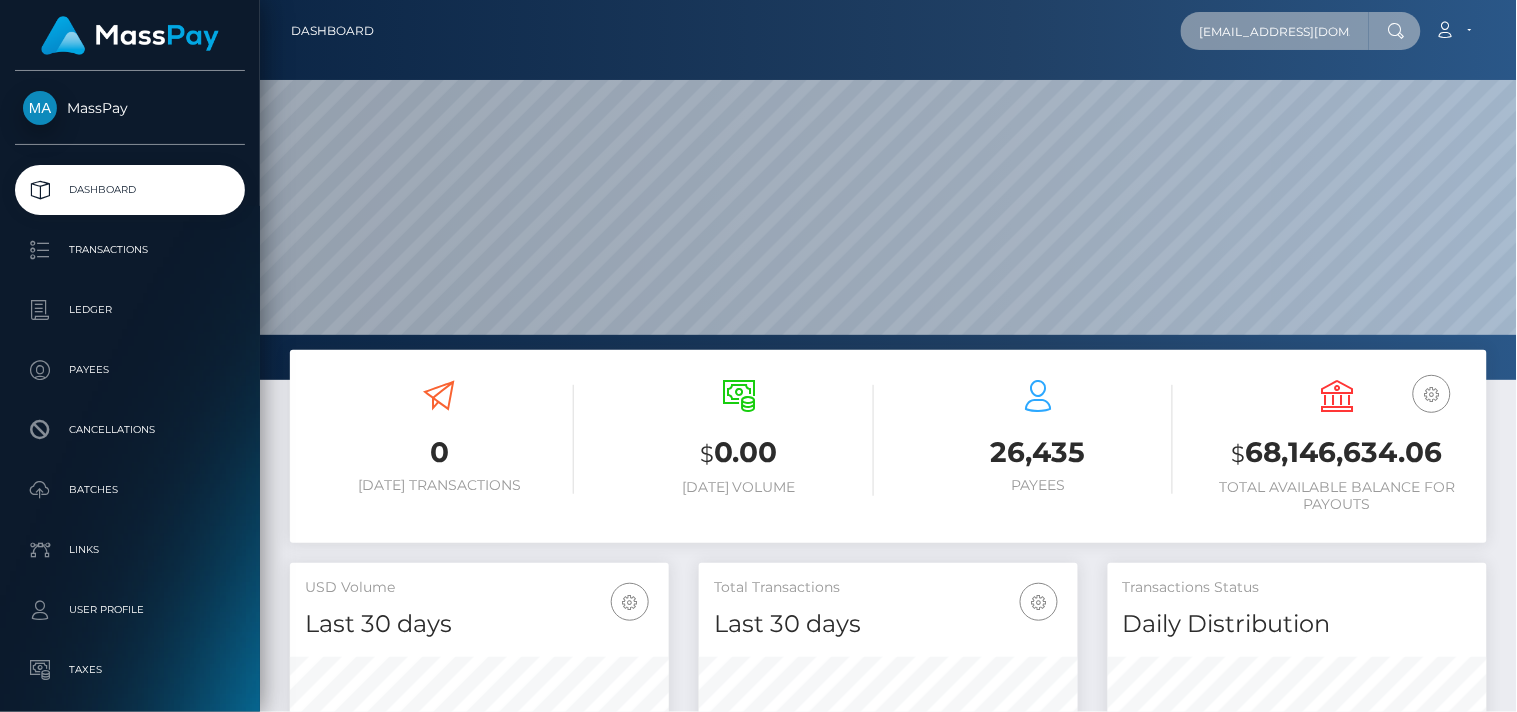 click on "bellaspanthers08@gmail.com" at bounding box center (1275, 31) 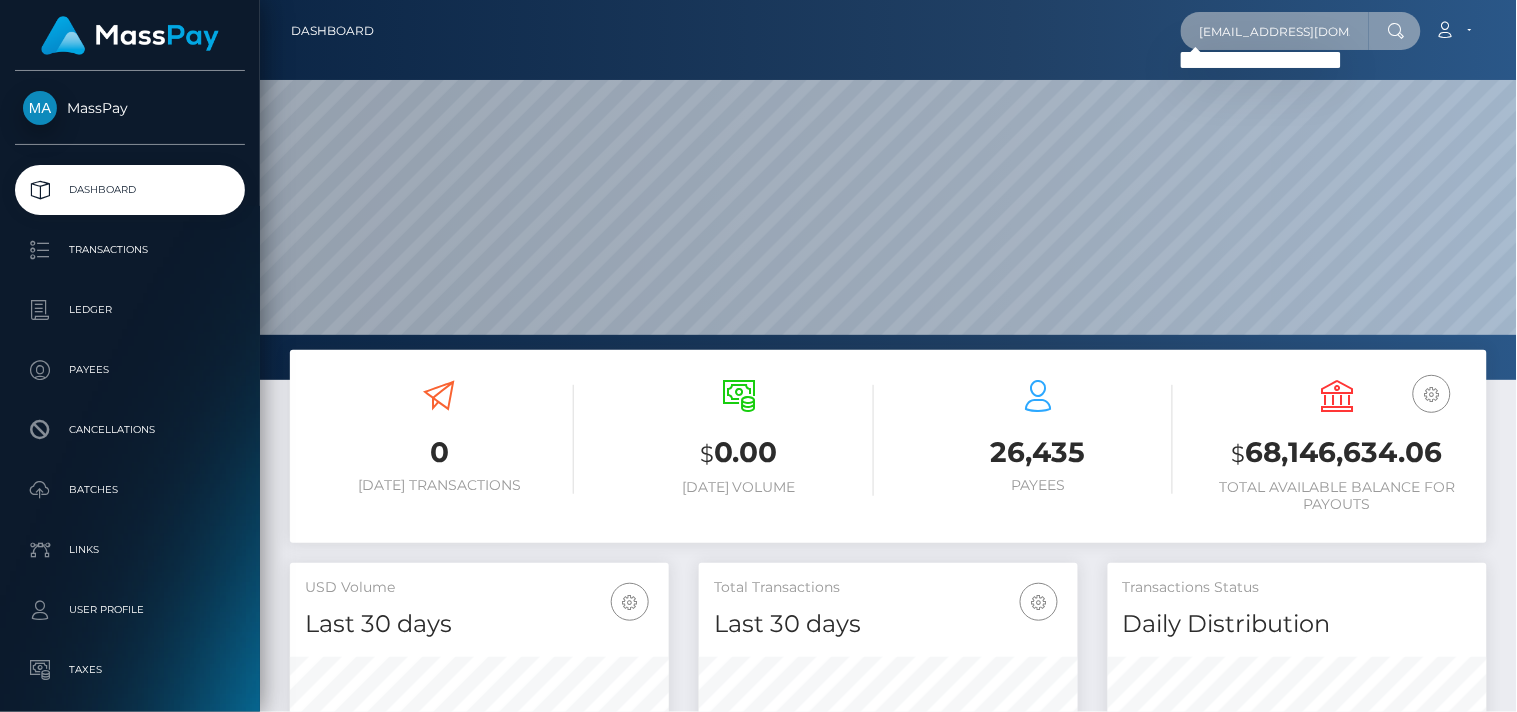 click on "bellaspanthers08@gmail.com" at bounding box center [1275, 31] 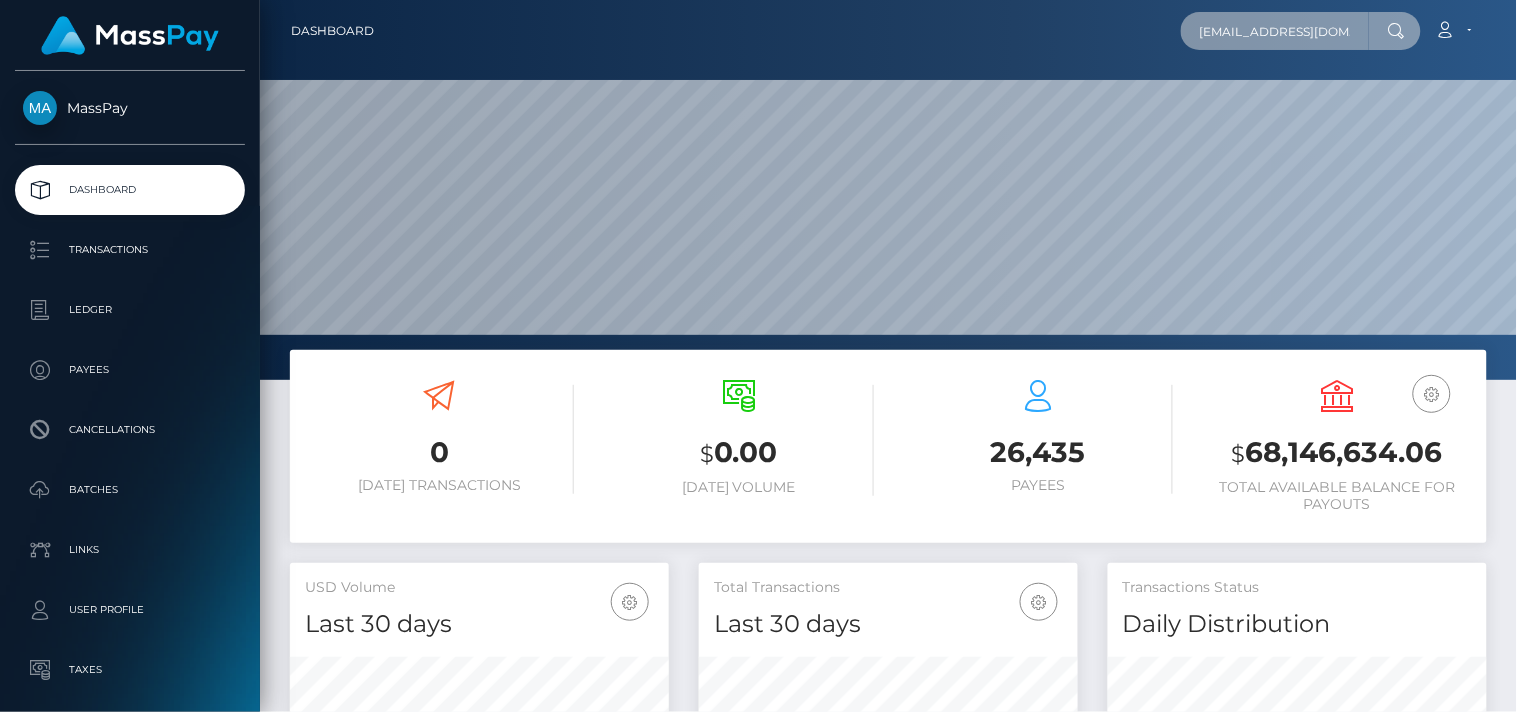 click on "bellaspanthers08@gmail.com" at bounding box center (1275, 31) 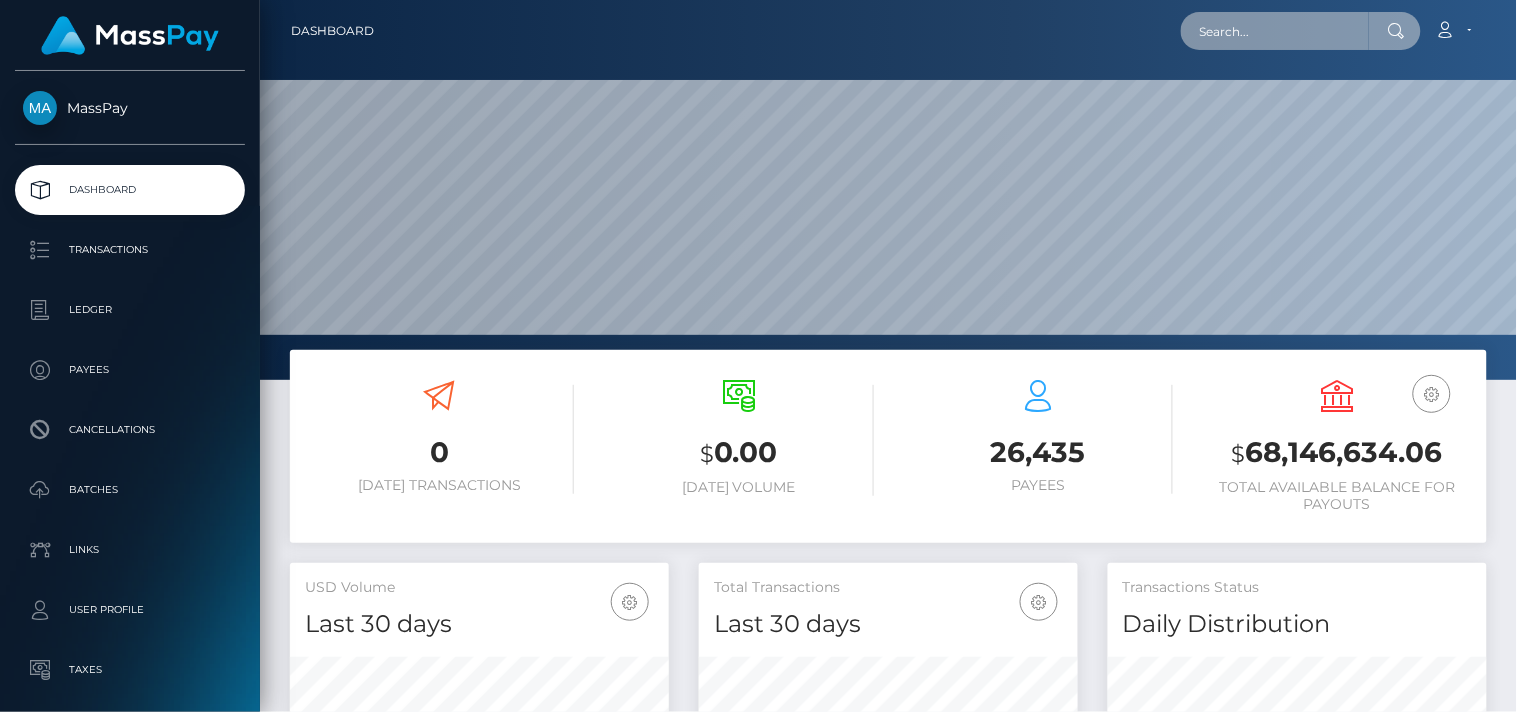 paste on "wsmmxbtbf6@privaterelay.appleid.com" 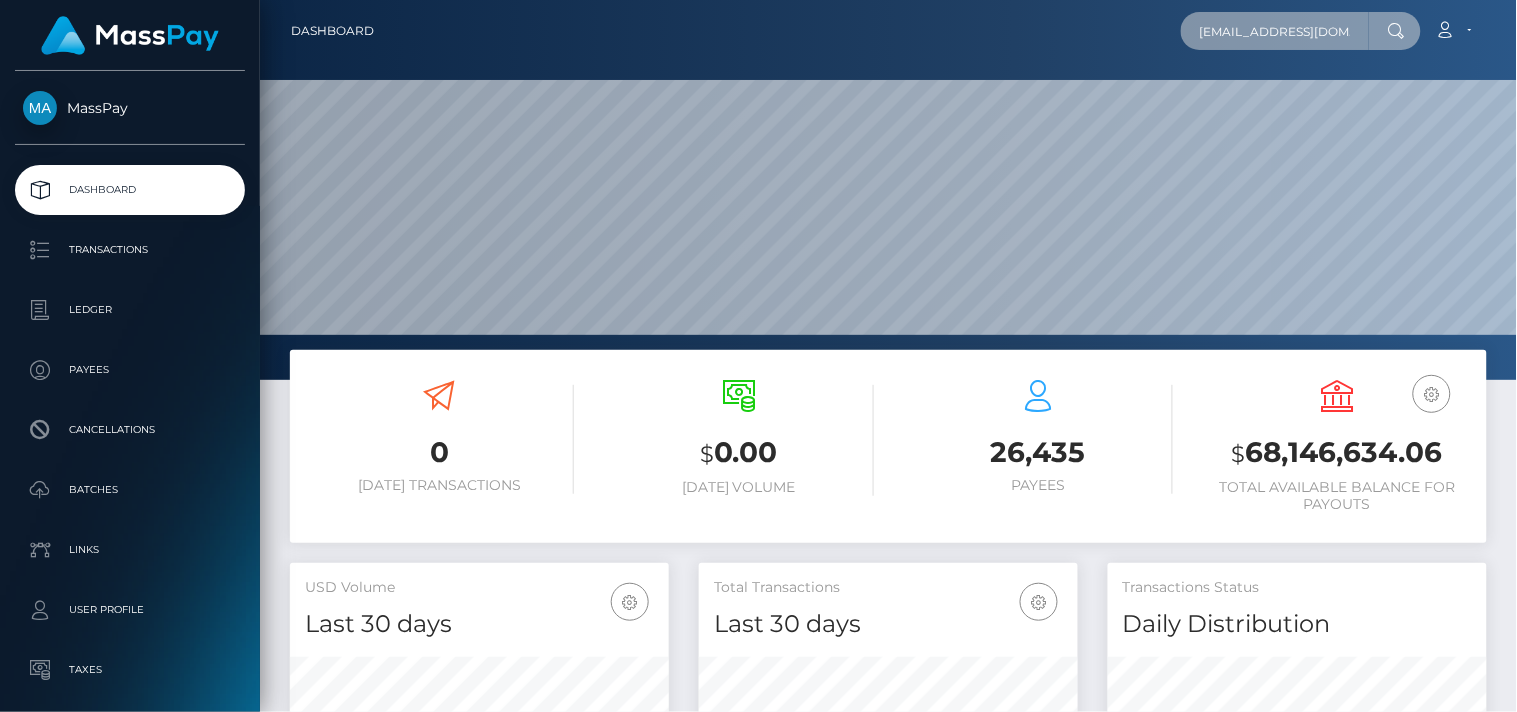 scroll, scrollTop: 0, scrollLeft: 87, axis: horizontal 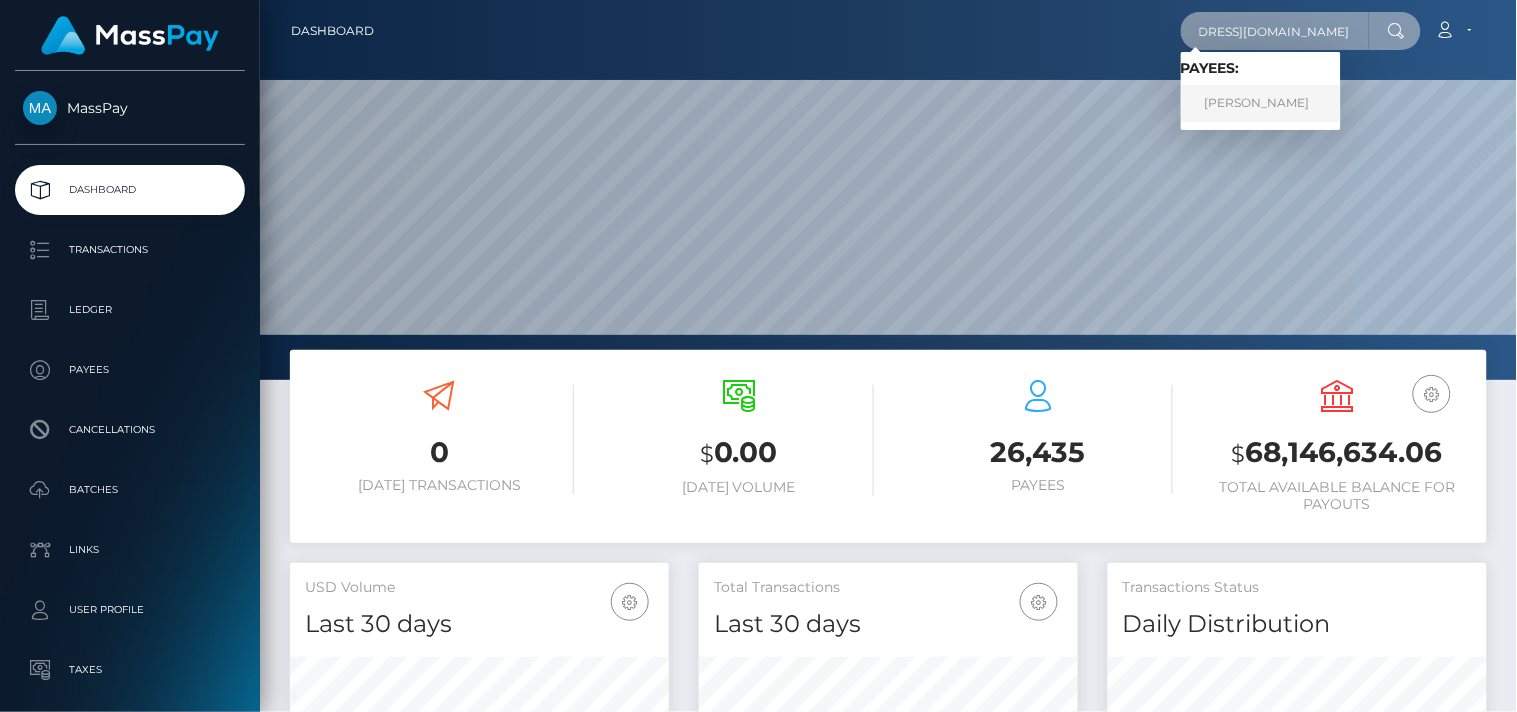 type on "wsmmxbtbf6@privaterelay.appleid.com" 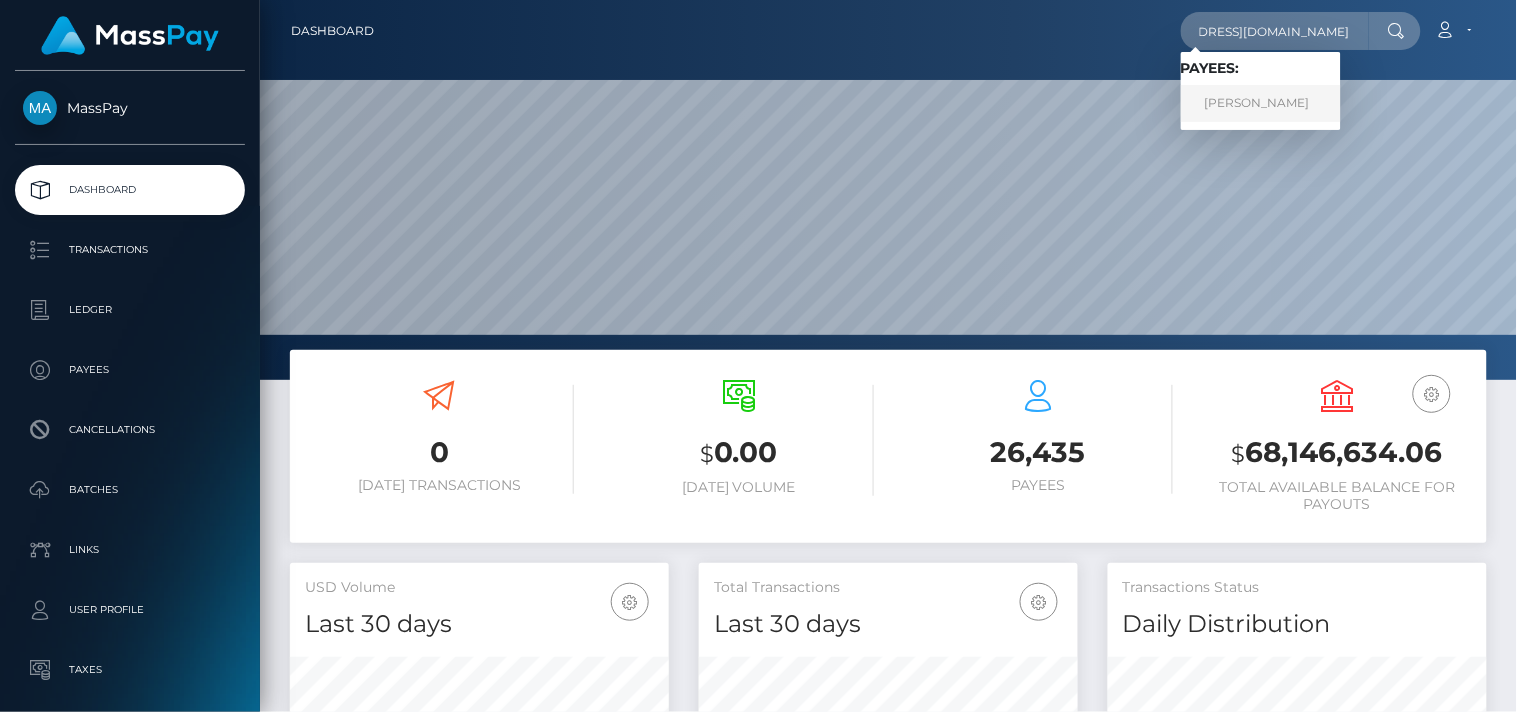 scroll, scrollTop: 0, scrollLeft: 0, axis: both 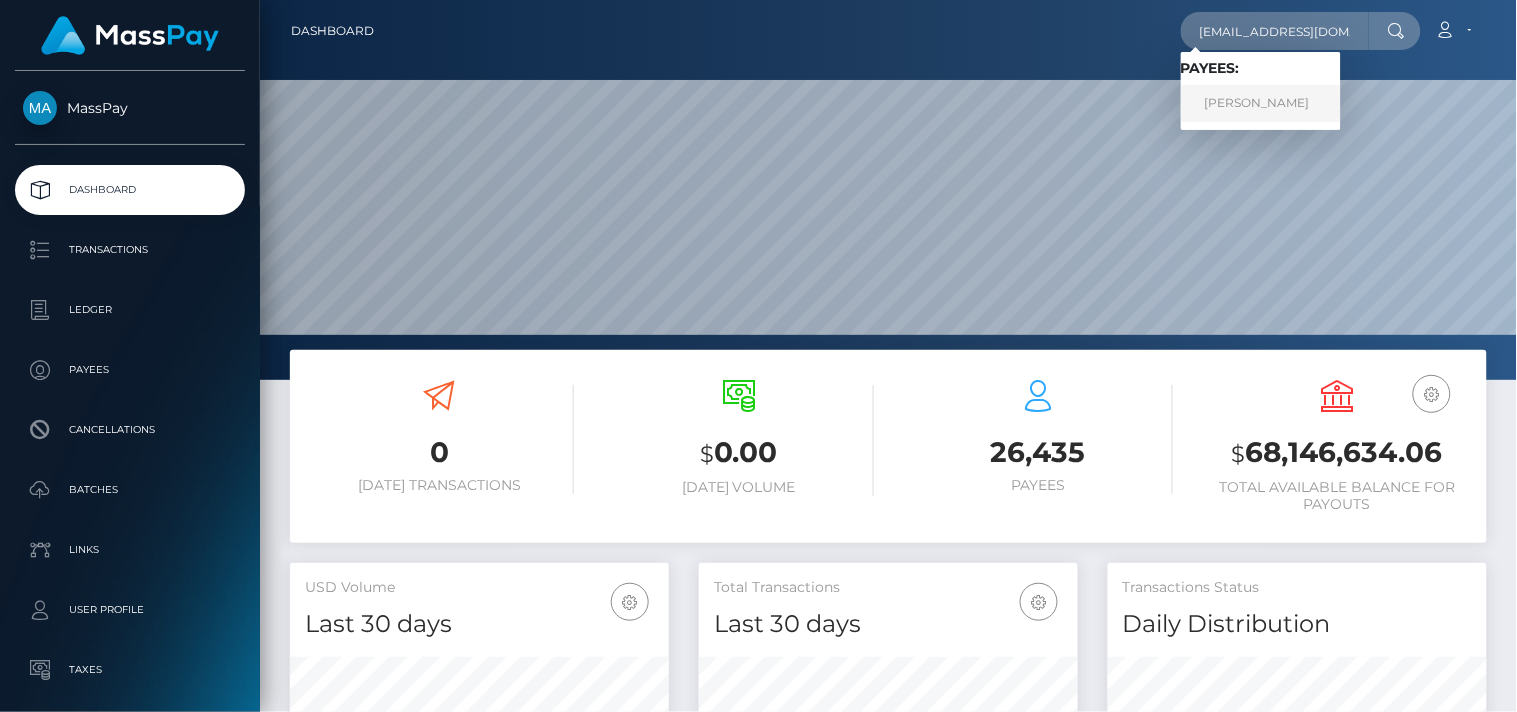 click on "NITA SHELTON LADD" at bounding box center [1261, 103] 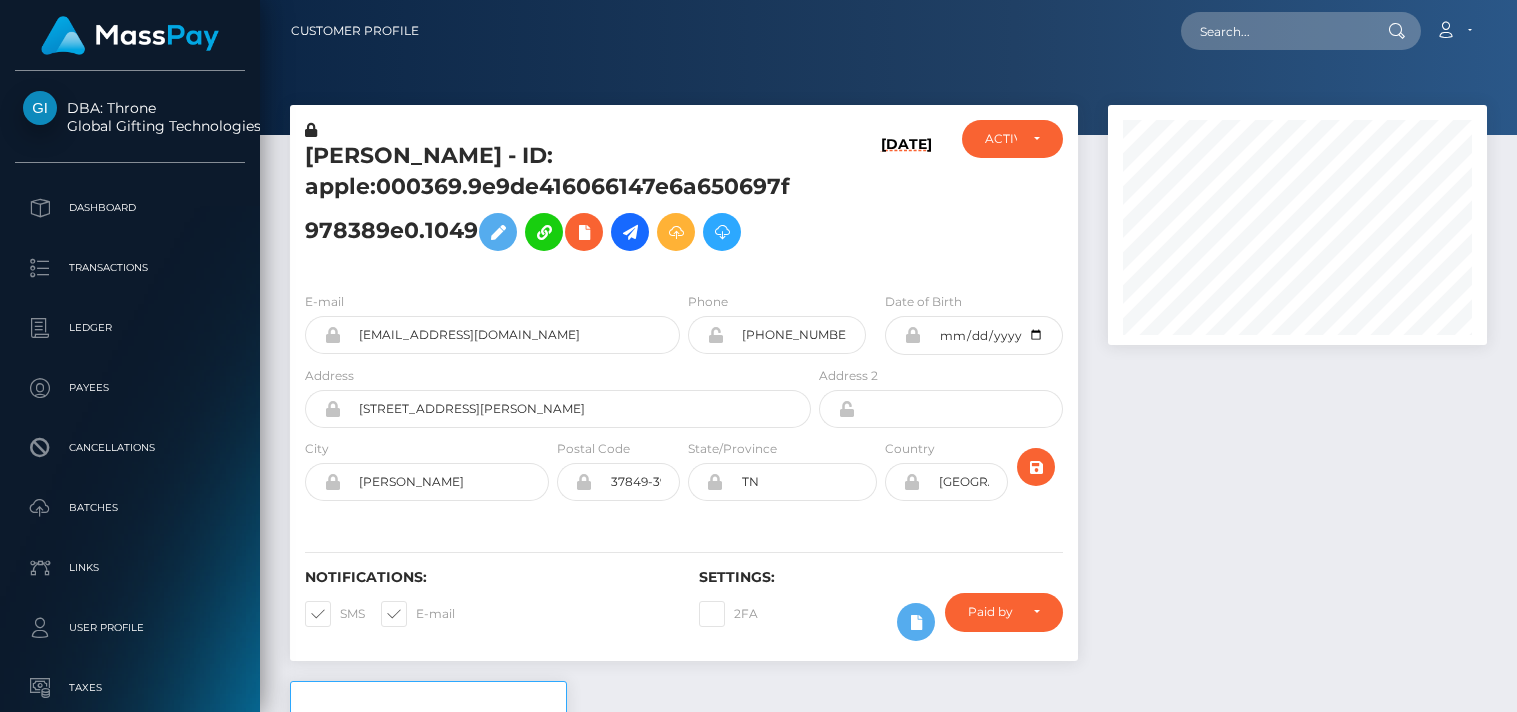 scroll, scrollTop: 0, scrollLeft: 0, axis: both 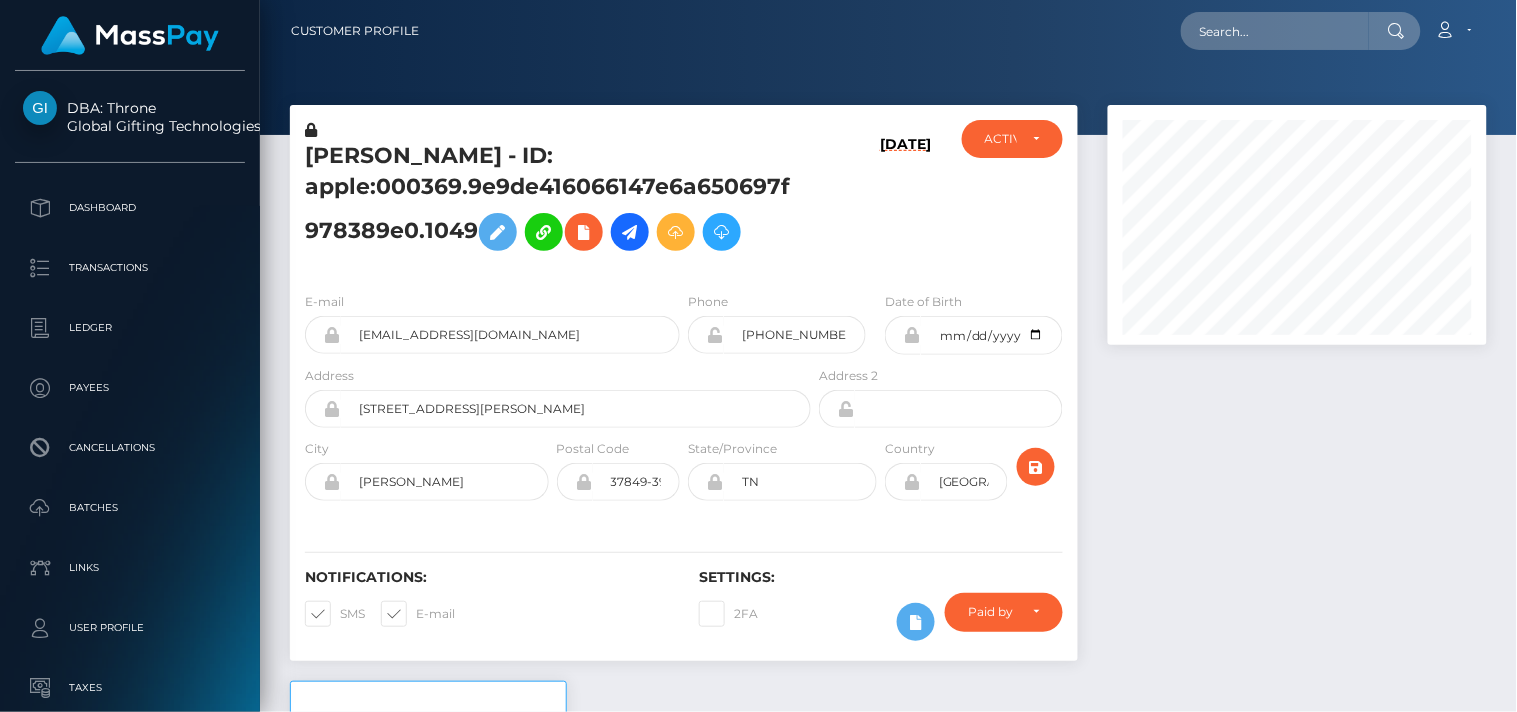 click at bounding box center [1297, 393] 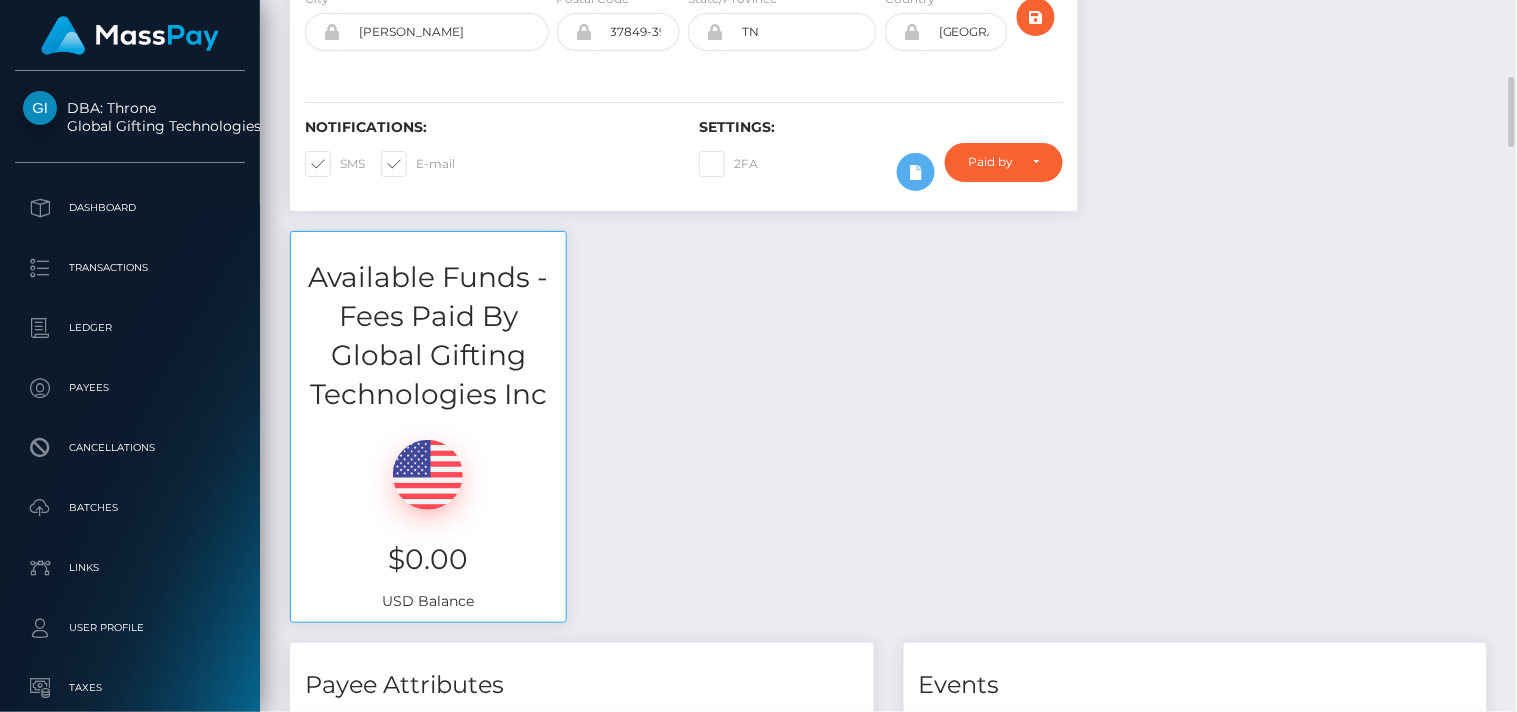 scroll, scrollTop: 480, scrollLeft: 0, axis: vertical 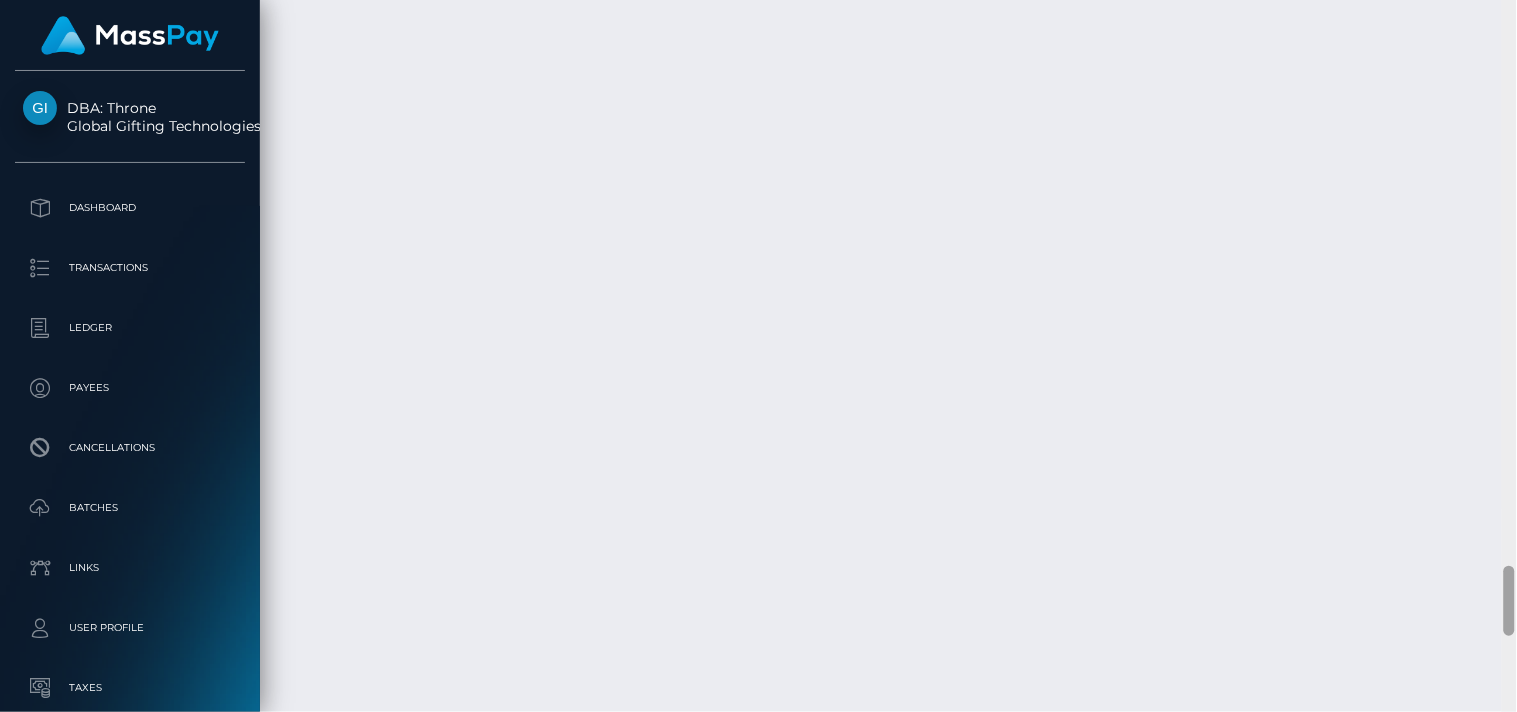 drag, startPoint x: 1515, startPoint y: 82, endPoint x: 1516, endPoint y: 601, distance: 519.001 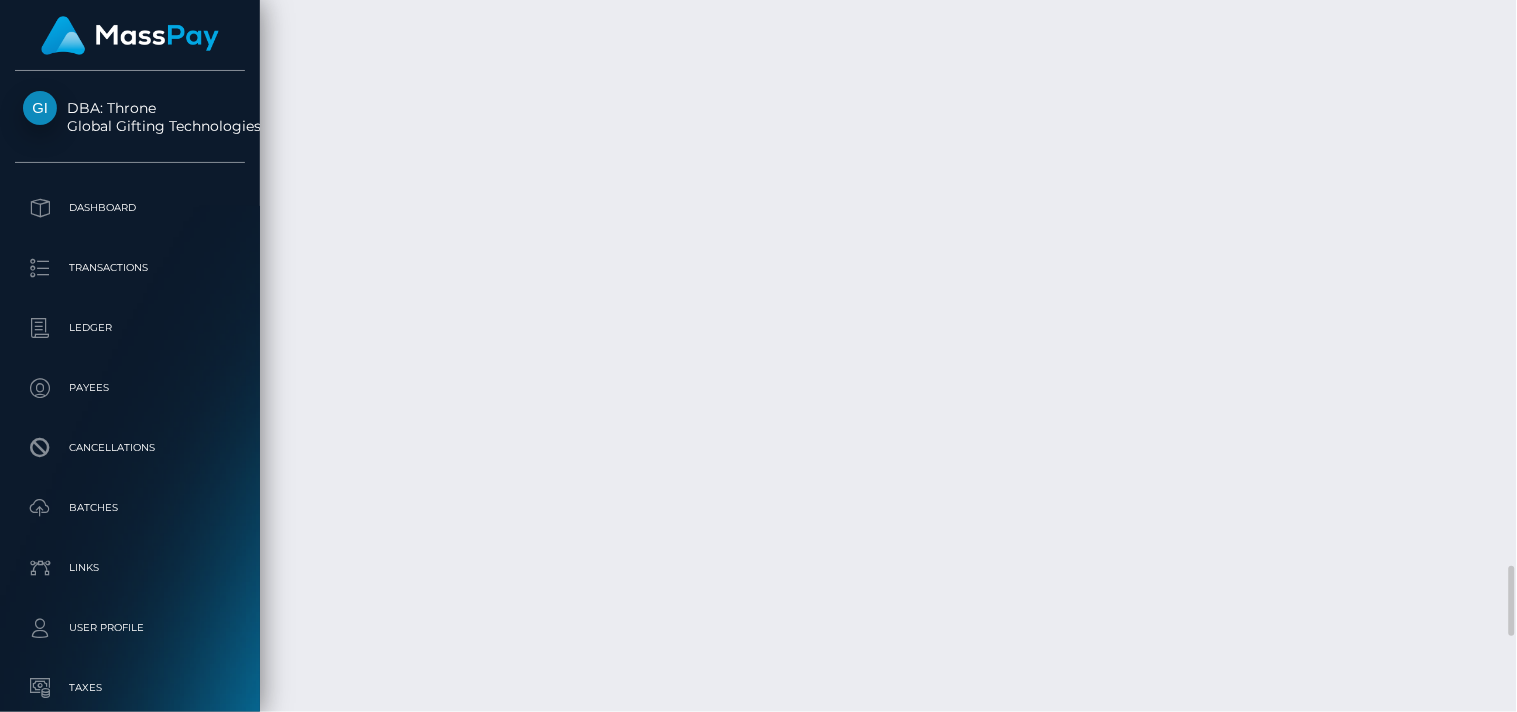scroll, scrollTop: 240, scrollLeft: 380, axis: both 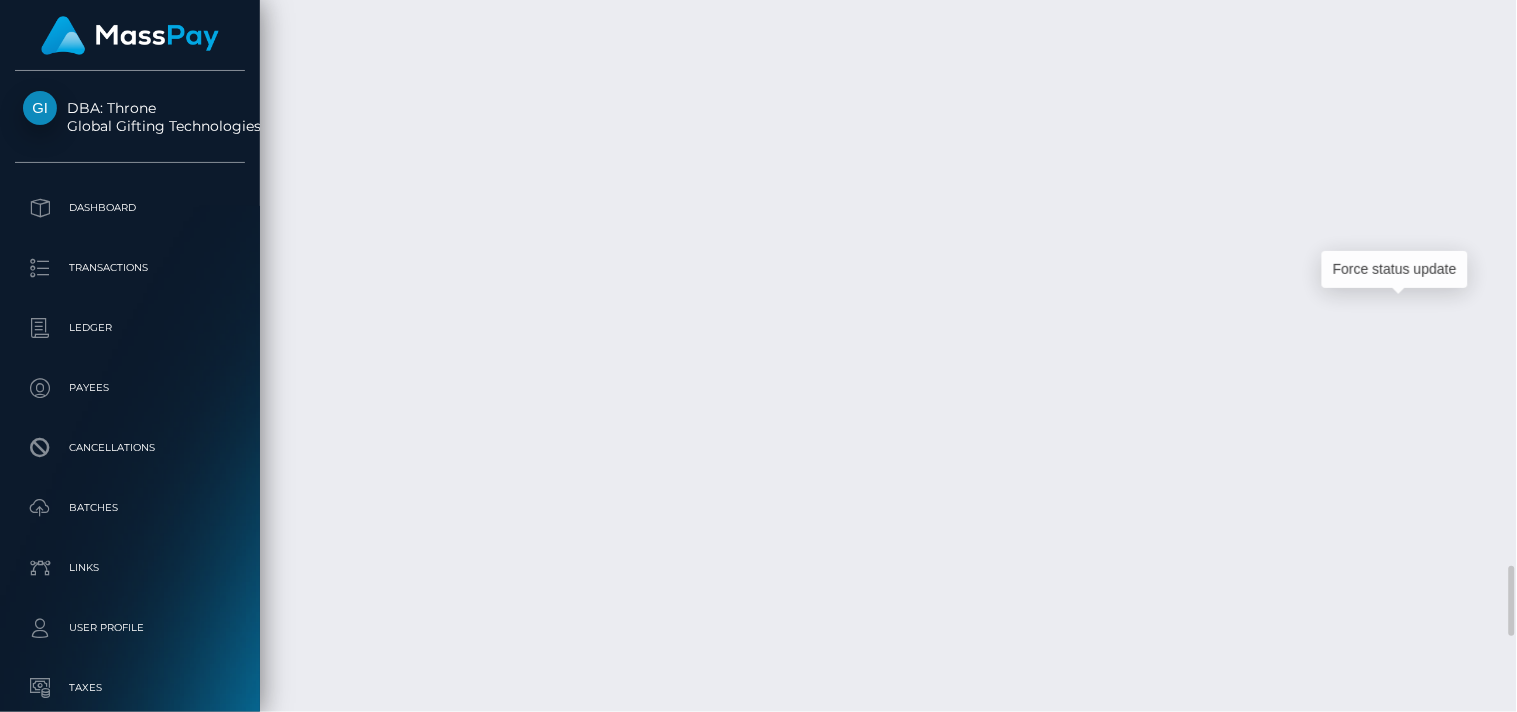 click at bounding box center [1404, -1988] 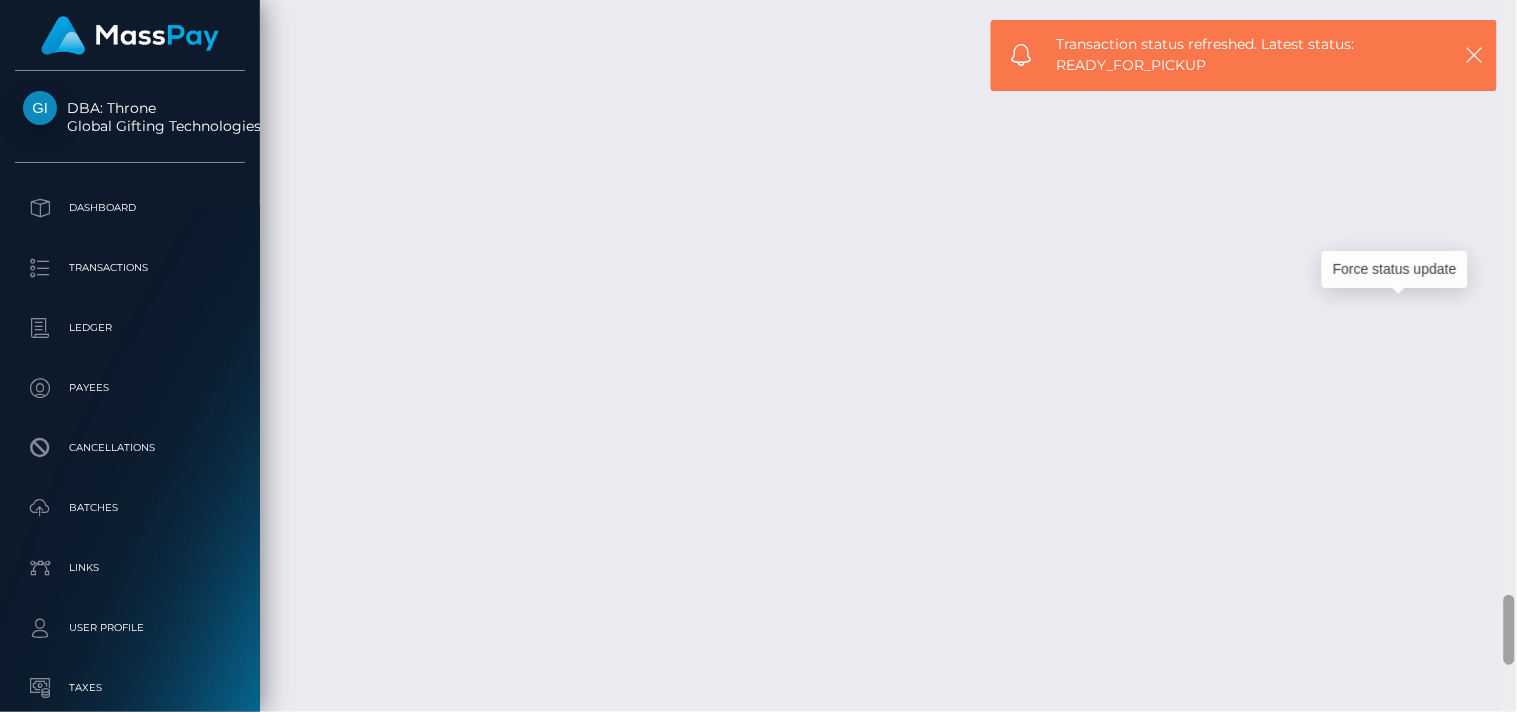 scroll, scrollTop: 6036, scrollLeft: 0, axis: vertical 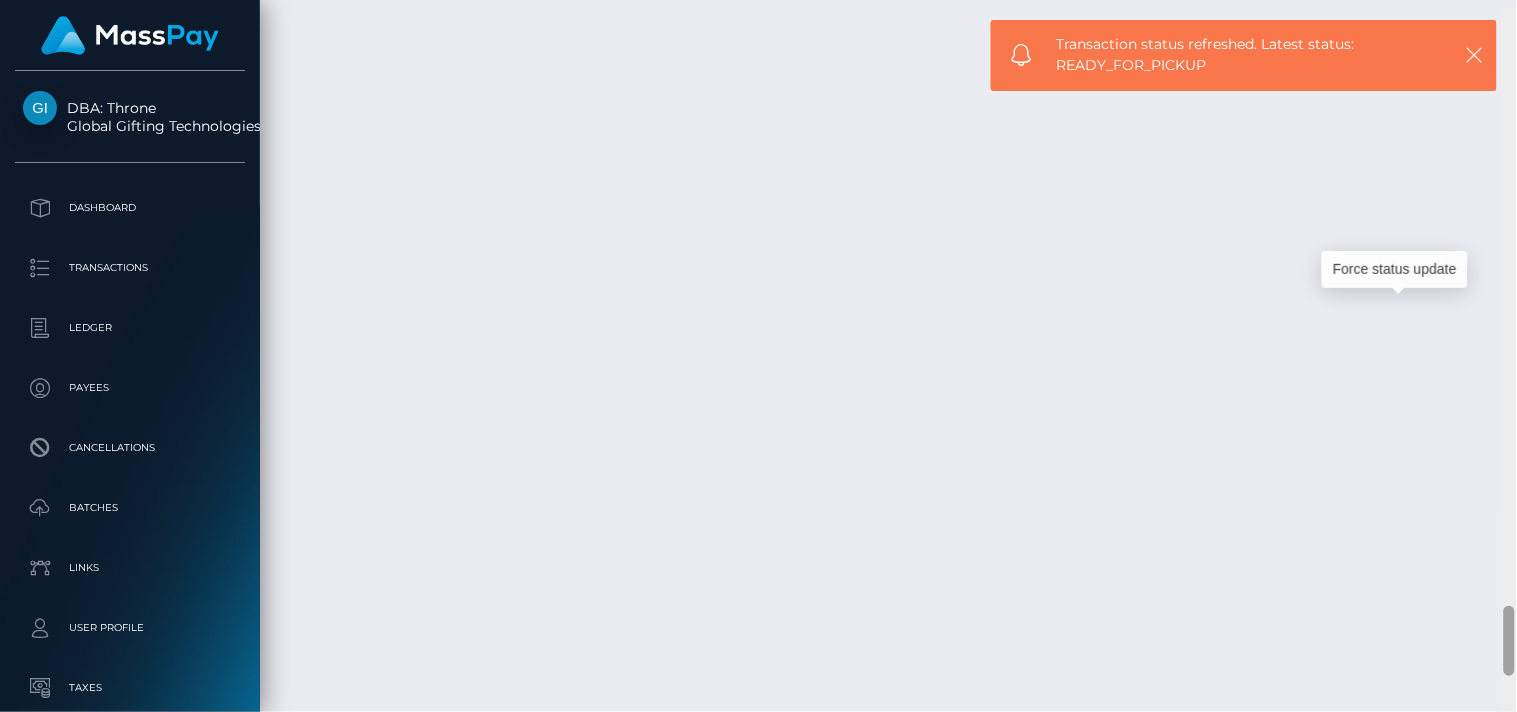drag, startPoint x: 1513, startPoint y: 583, endPoint x: 1510, endPoint y: 612, distance: 29.15476 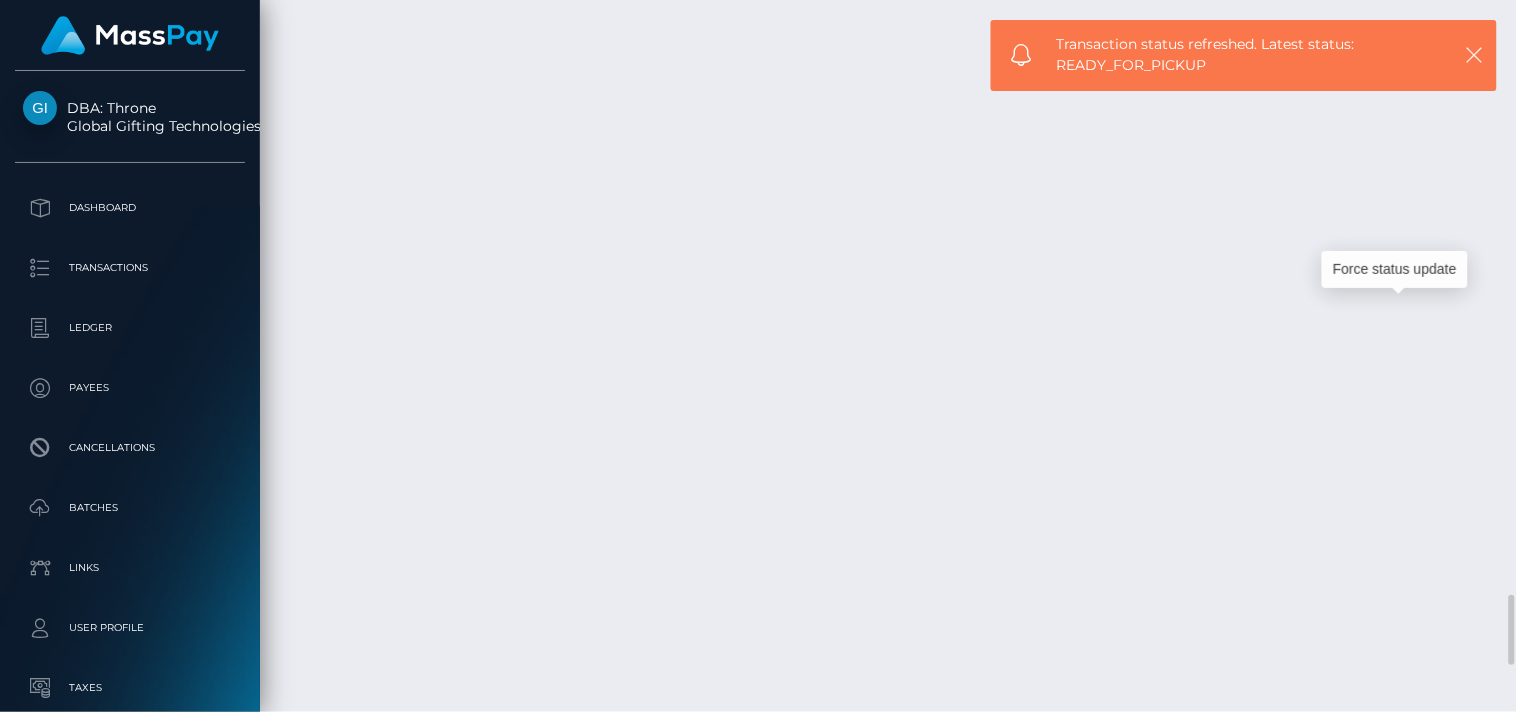 scroll, scrollTop: 240, scrollLeft: 380, axis: both 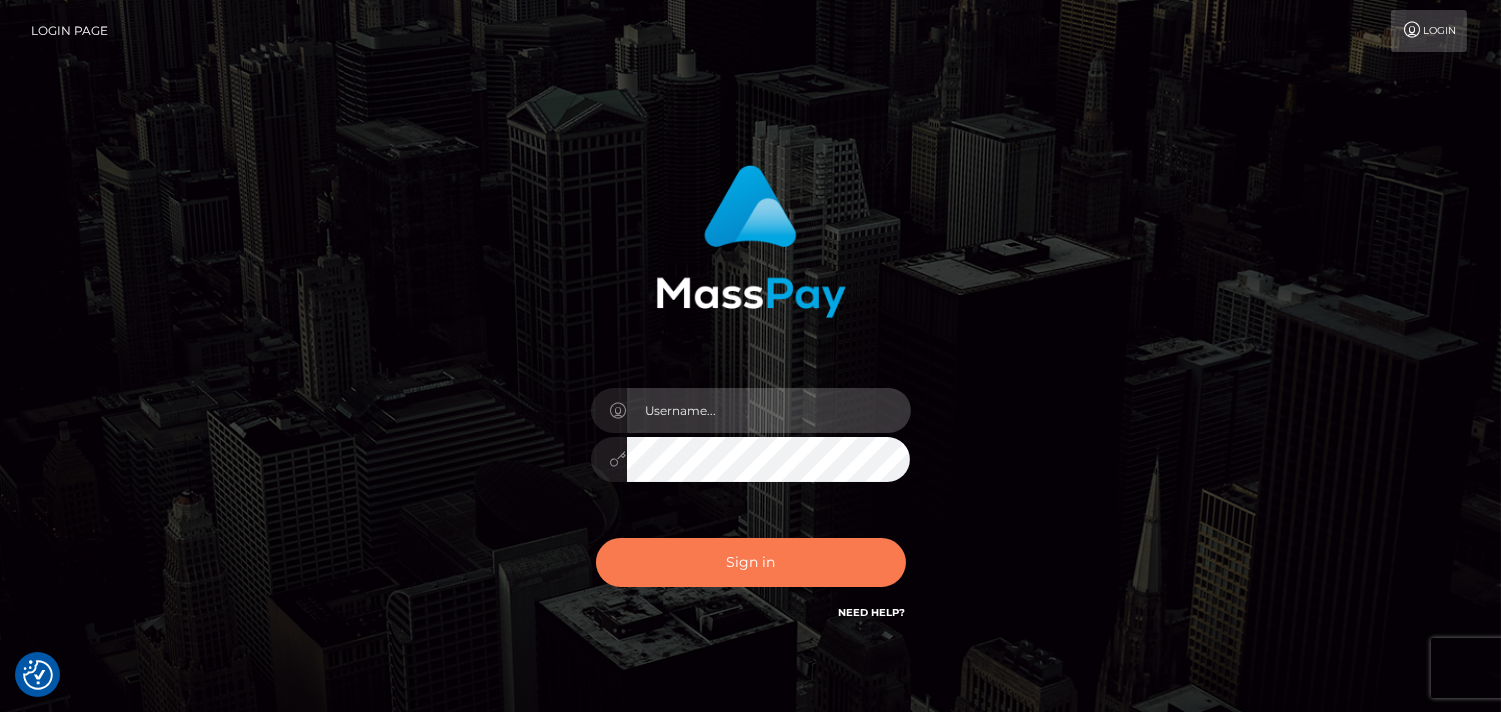 type on "[DOMAIN_NAME]" 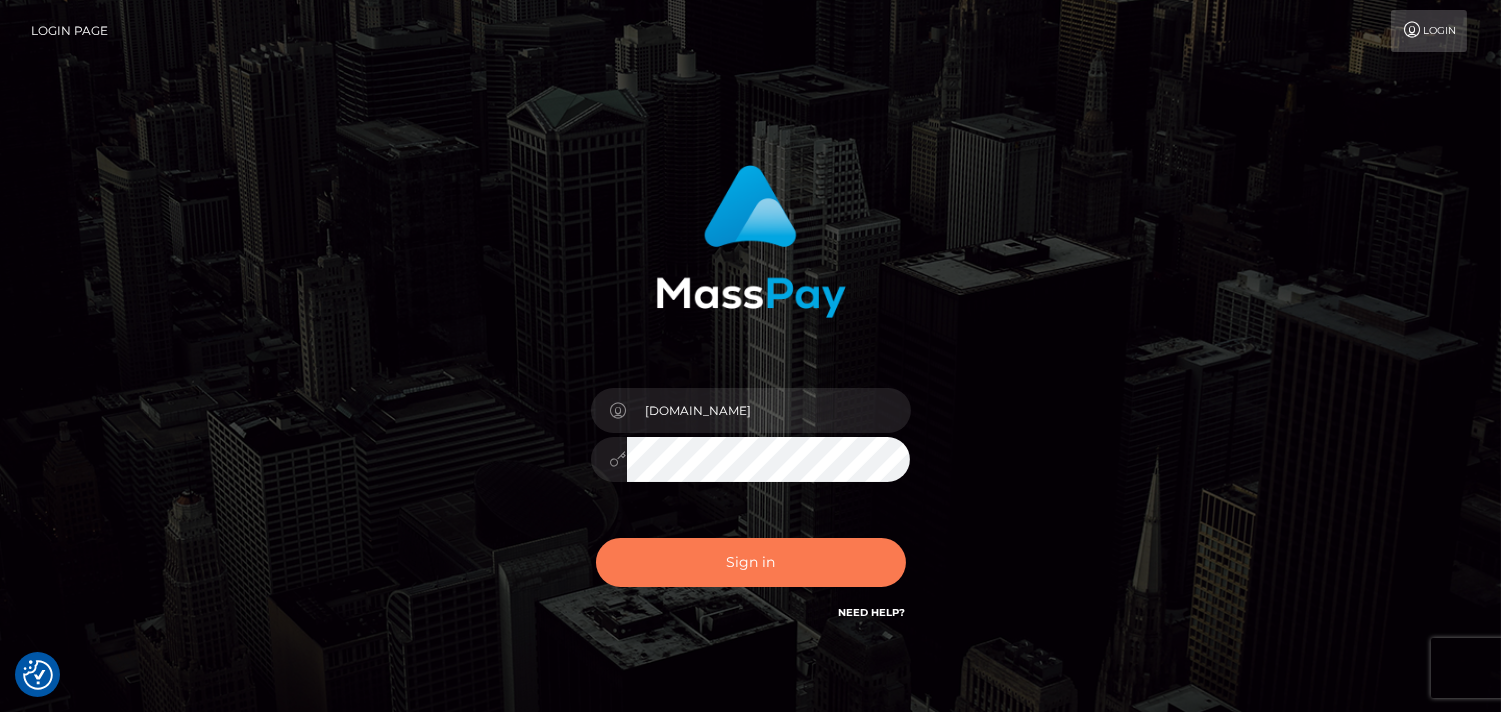 click on "Sign in" at bounding box center [751, 562] 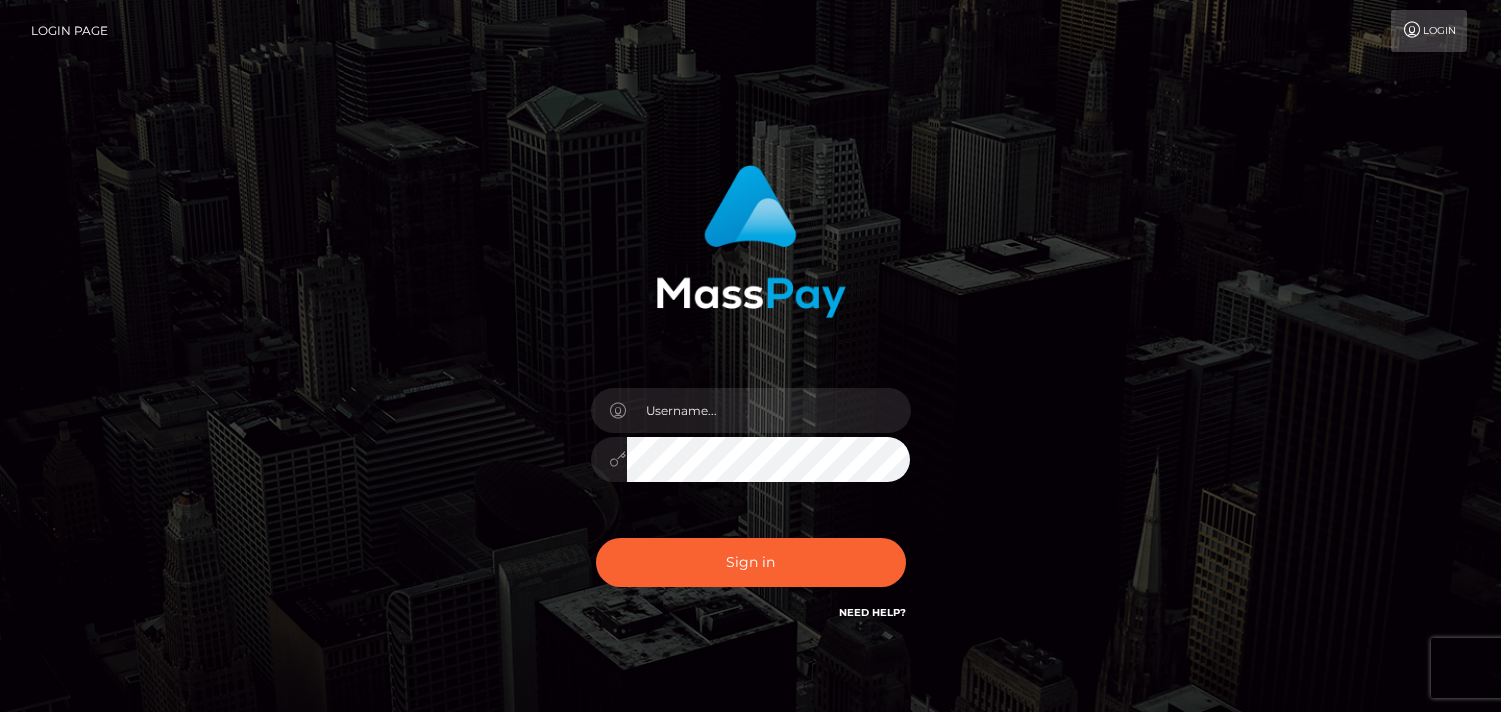 scroll, scrollTop: 0, scrollLeft: 0, axis: both 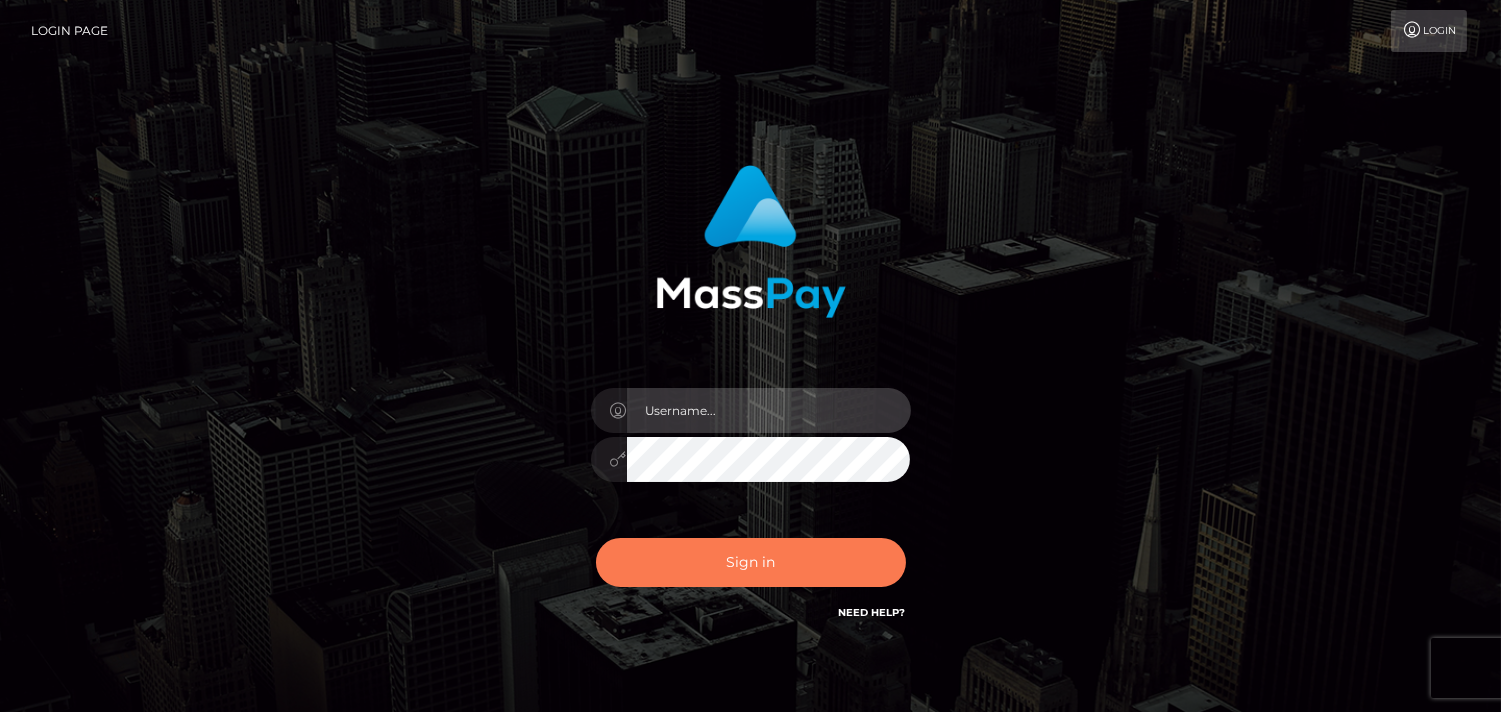 type on "[DOMAIN_NAME]" 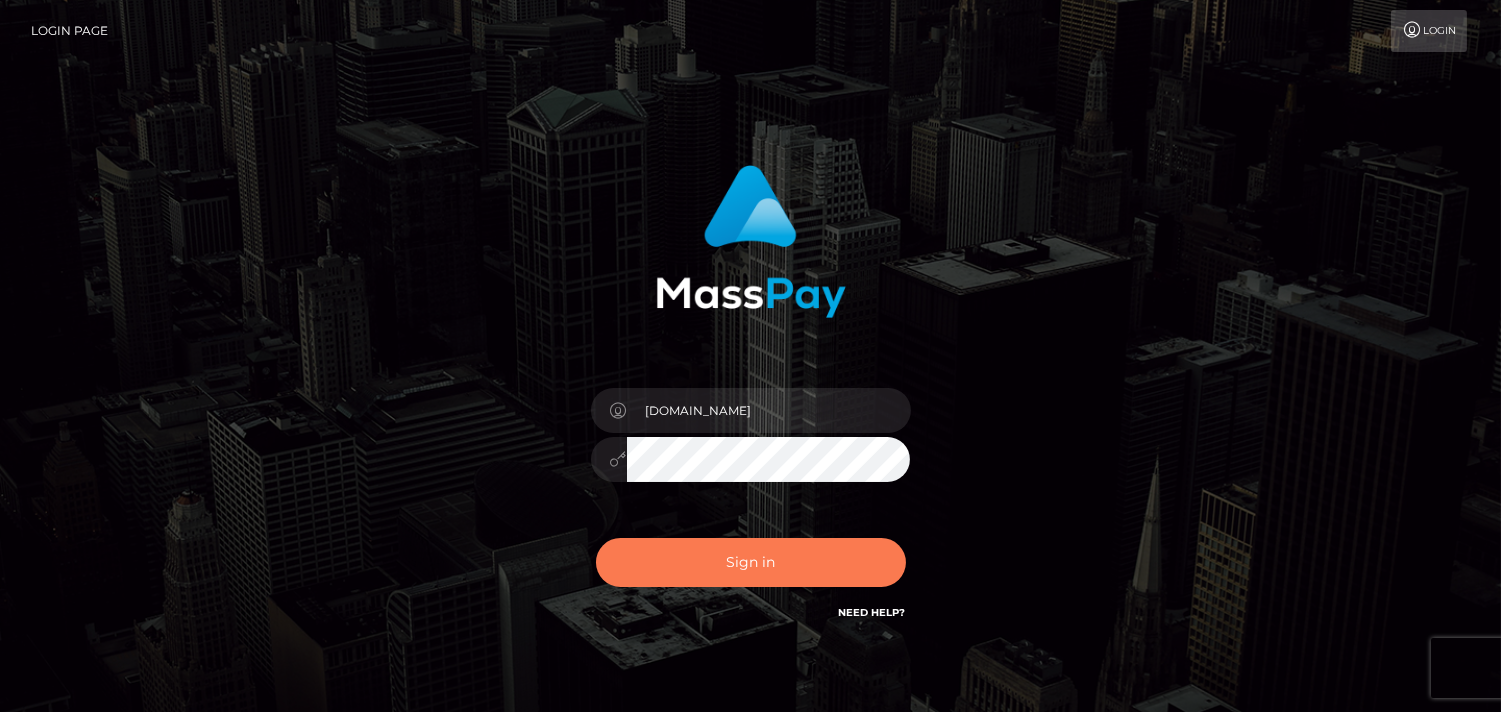 click on "Sign in" at bounding box center [751, 562] 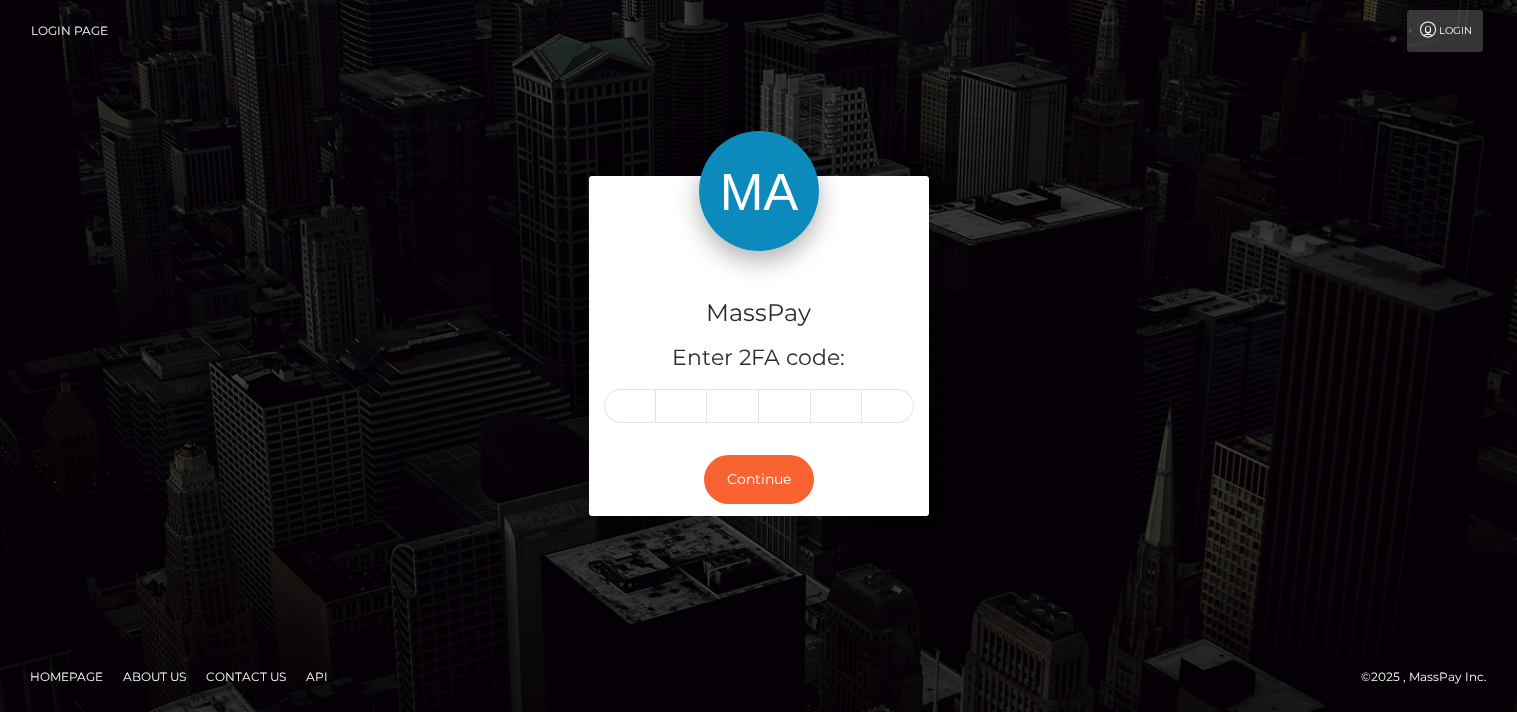 scroll, scrollTop: 0, scrollLeft: 0, axis: both 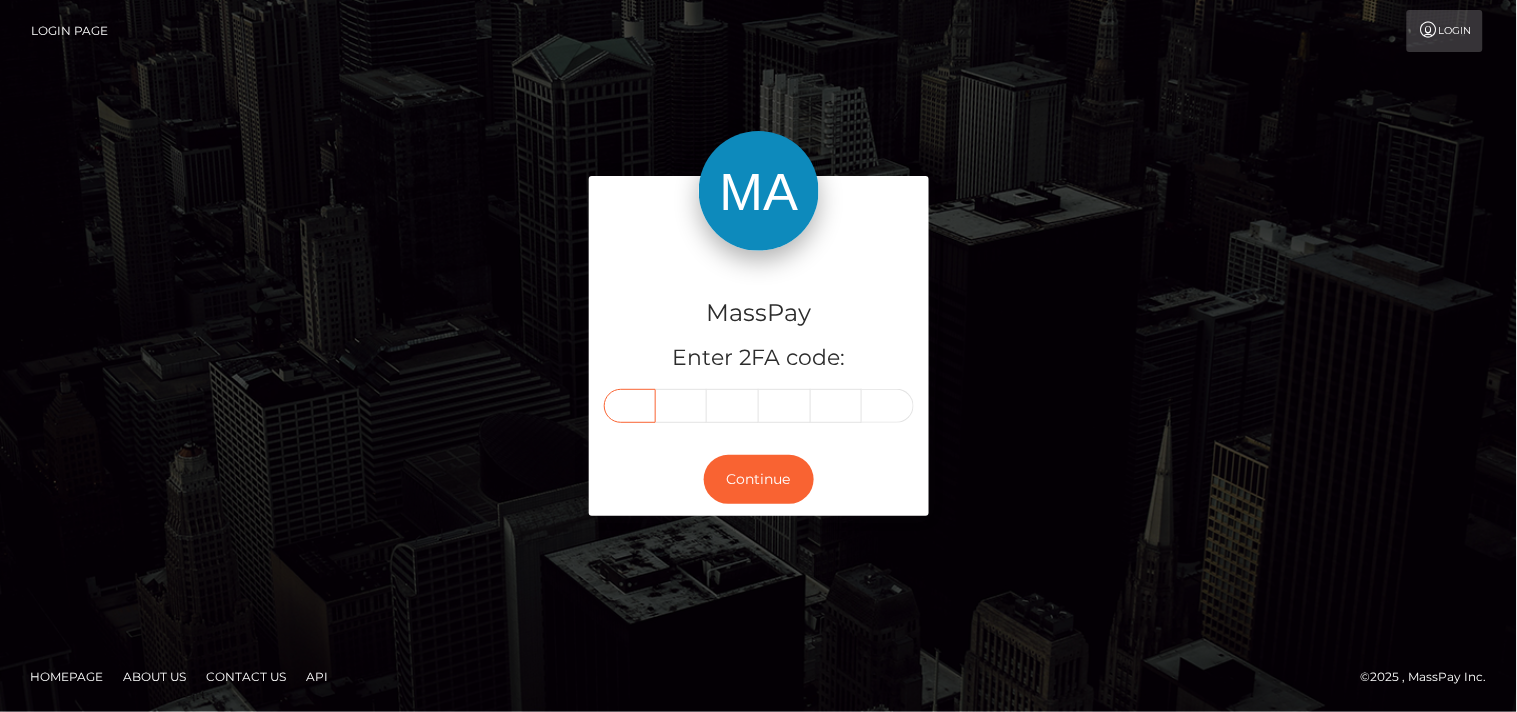 click at bounding box center [630, 406] 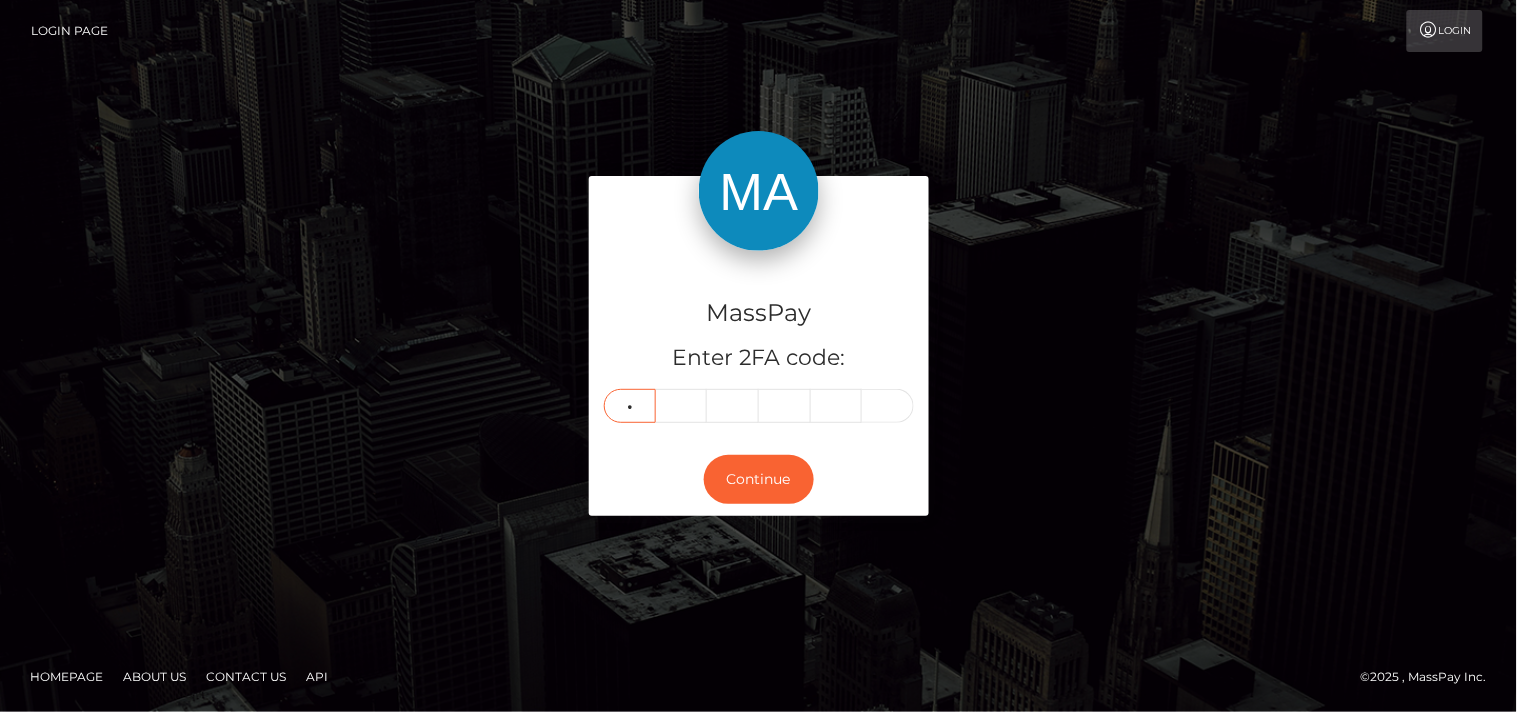 type on "7" 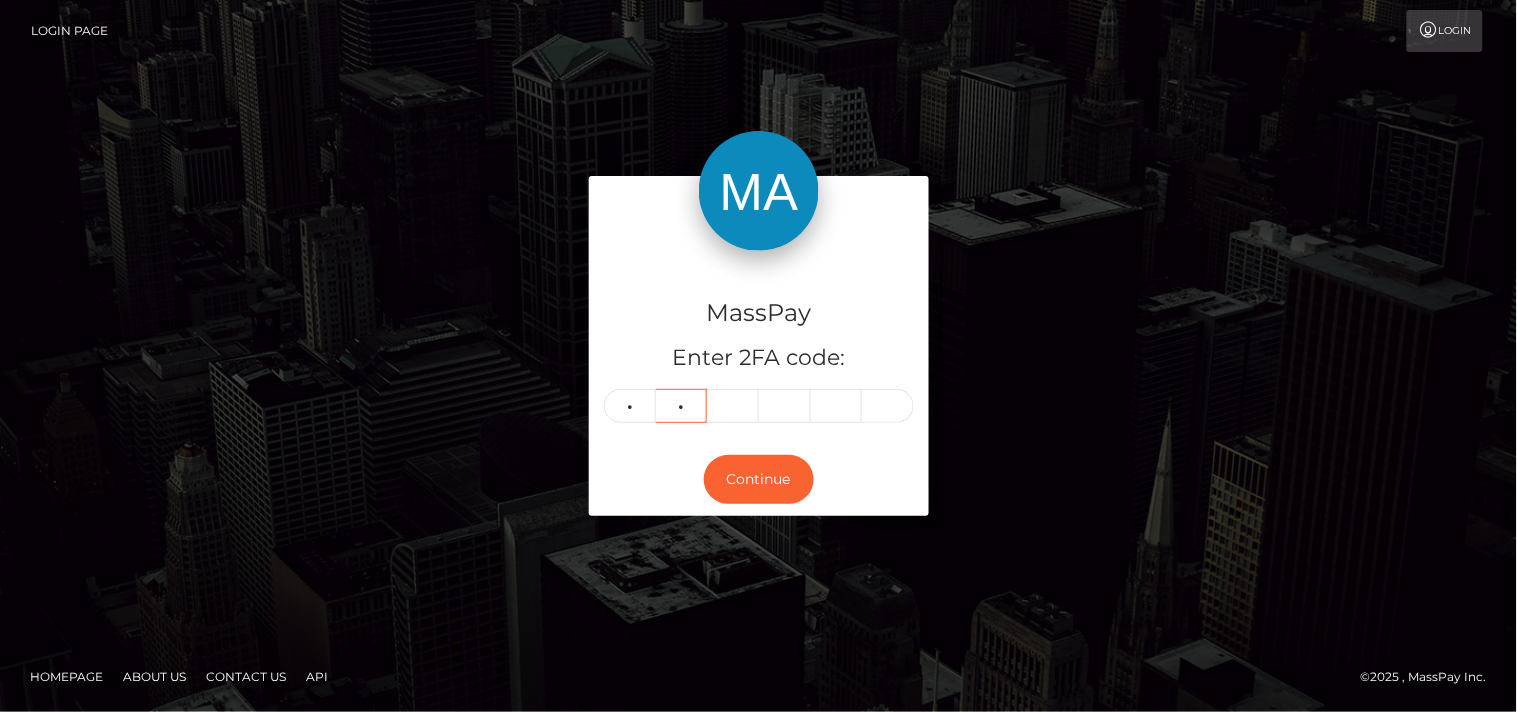 type on "2" 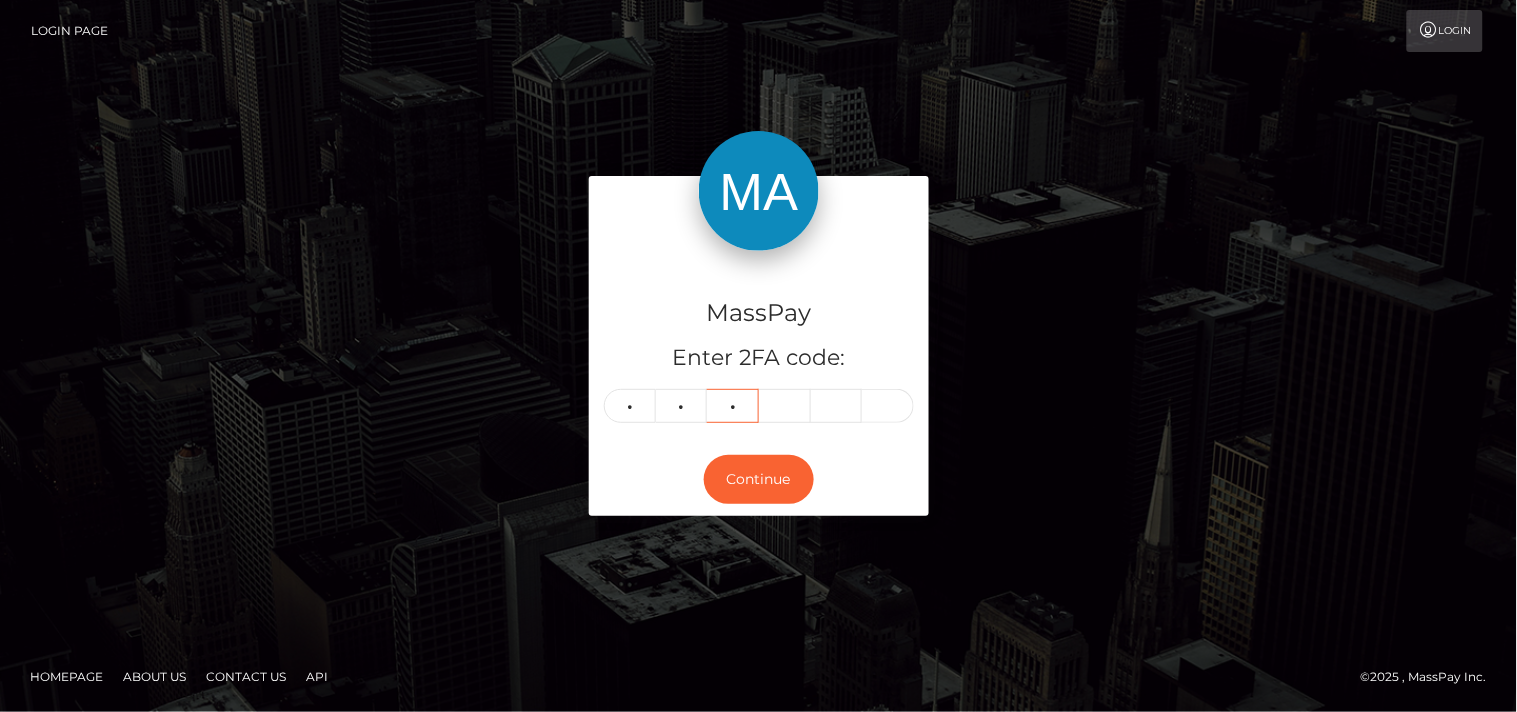 type on "4" 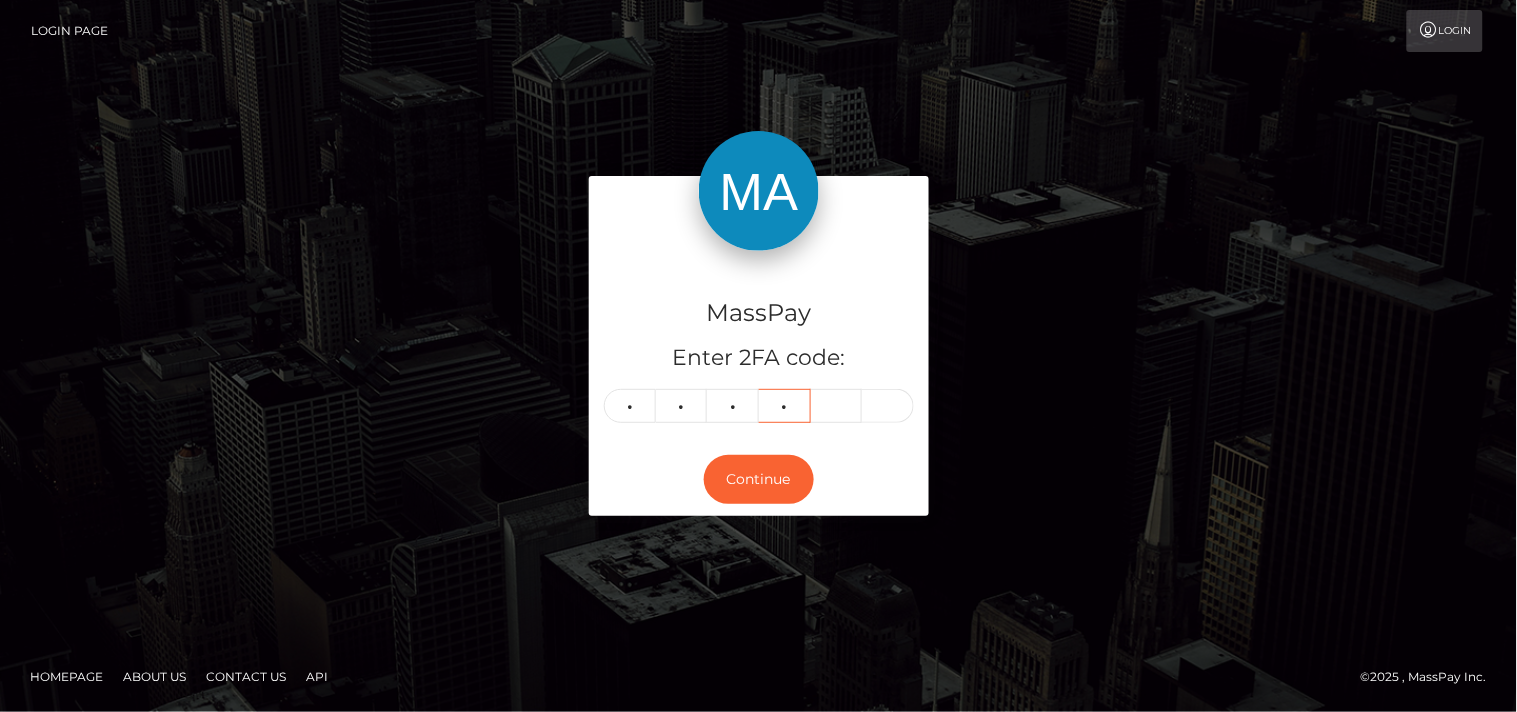 type on "1" 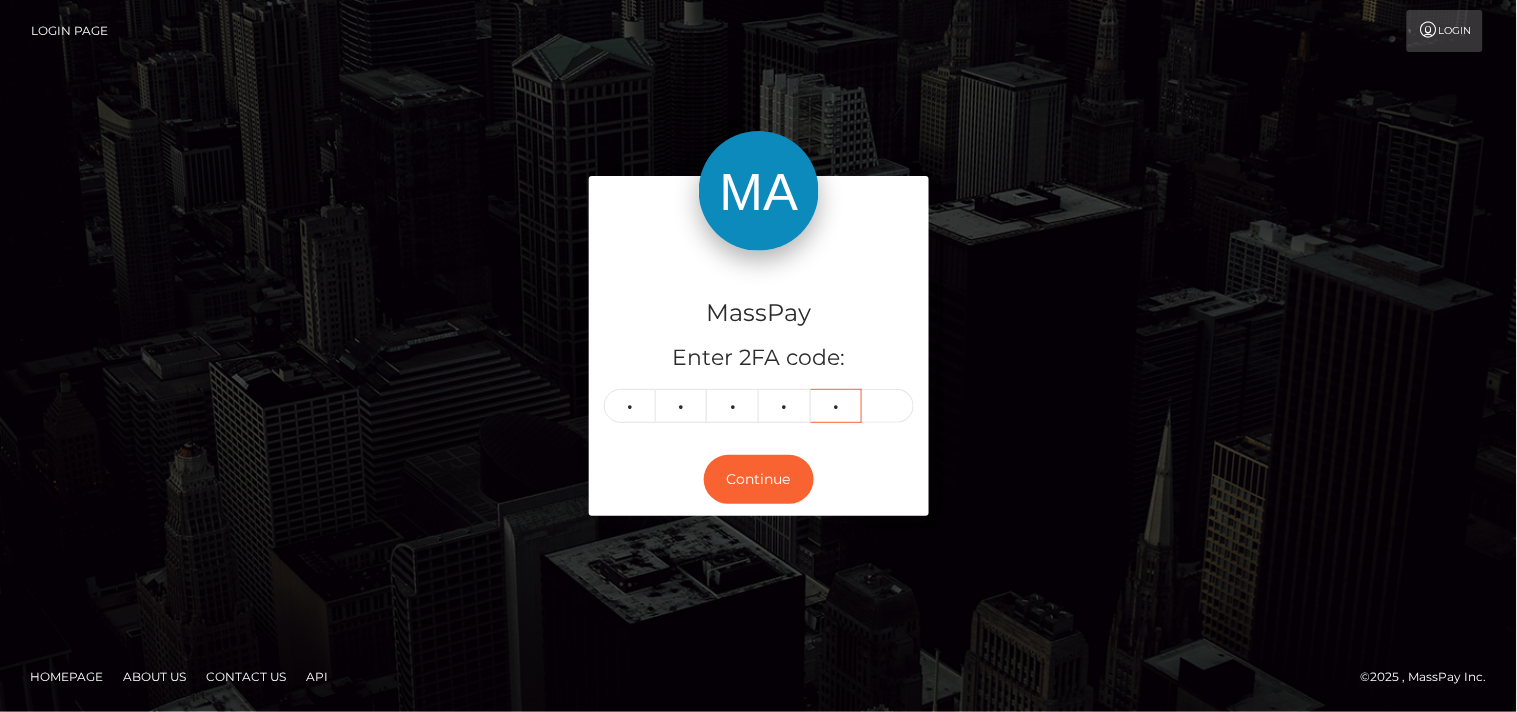 type on "6" 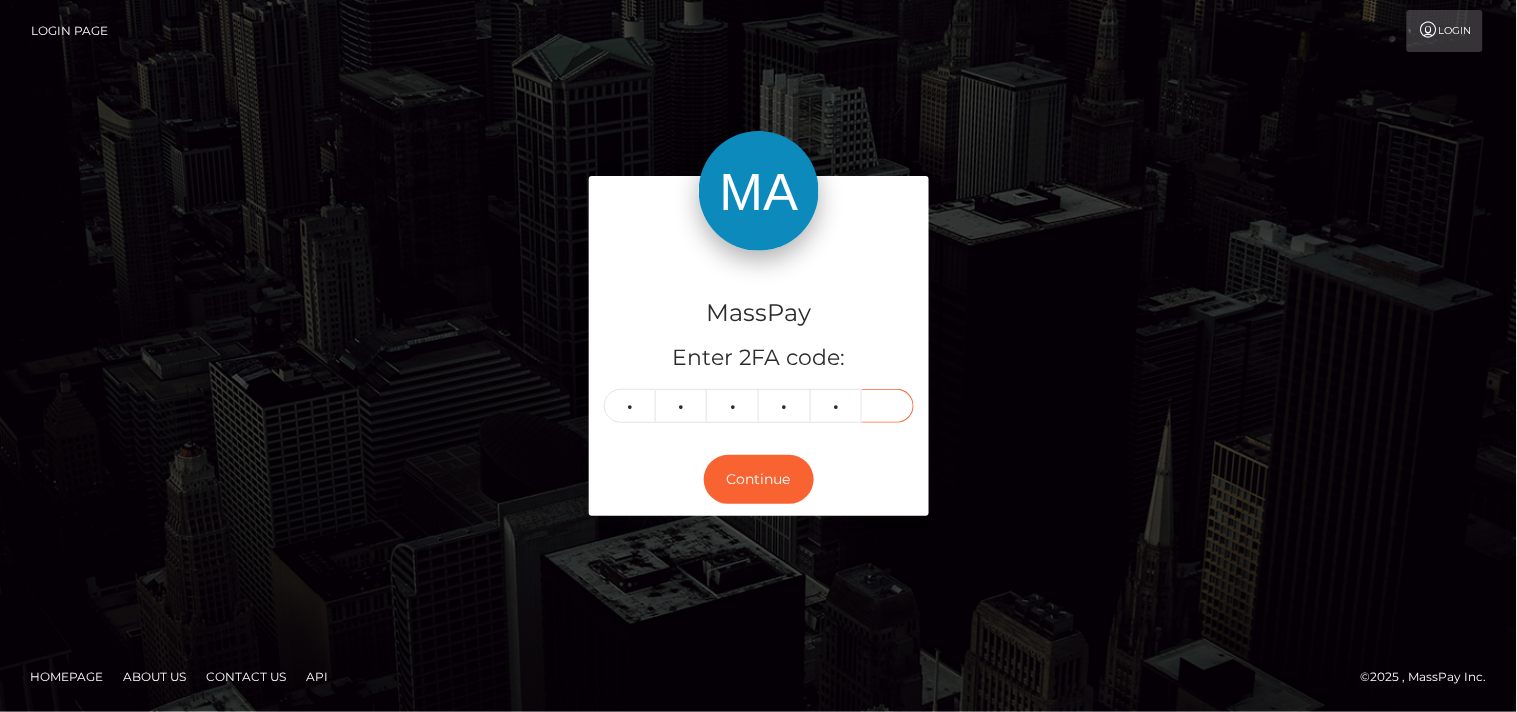 type on "2" 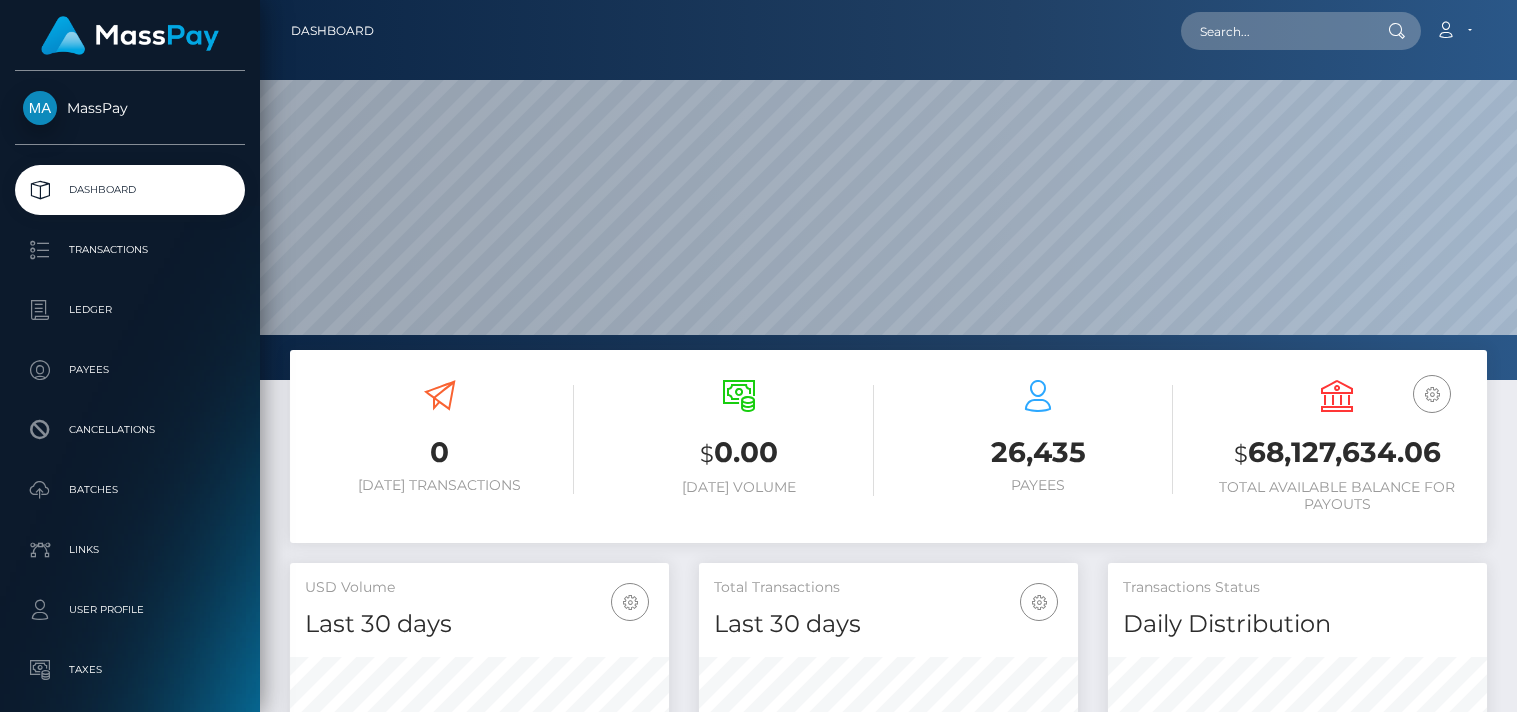scroll, scrollTop: 0, scrollLeft: 0, axis: both 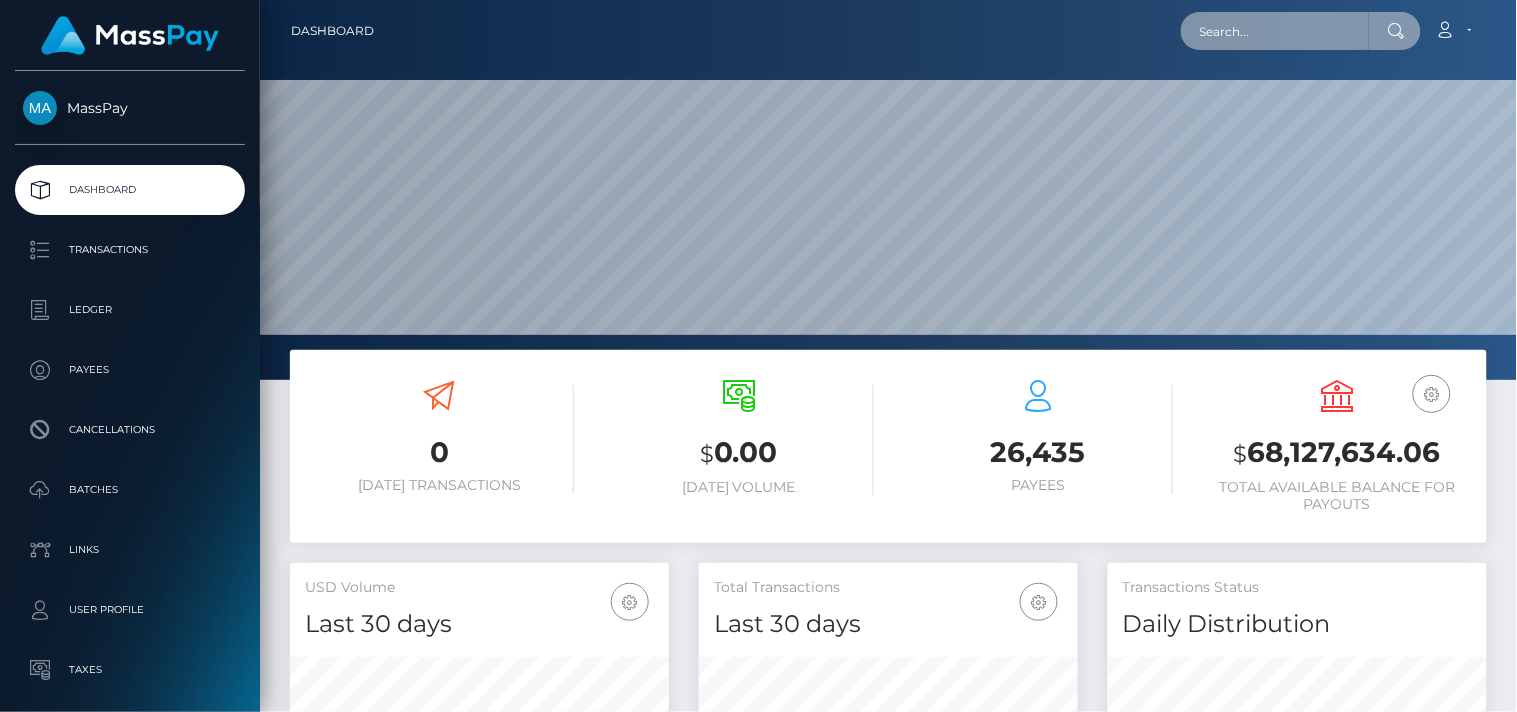 click at bounding box center (1275, 31) 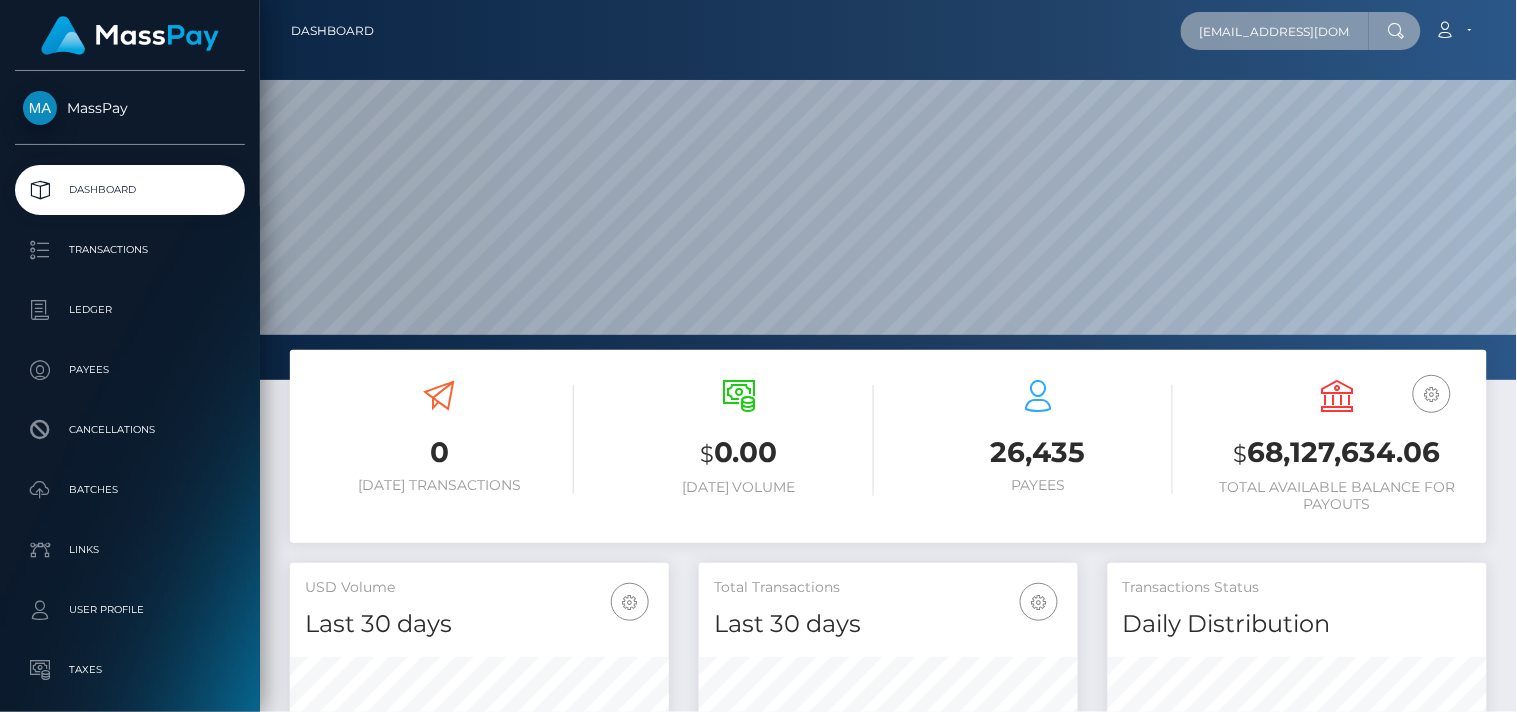 scroll, scrollTop: 0, scrollLeft: 75, axis: horizontal 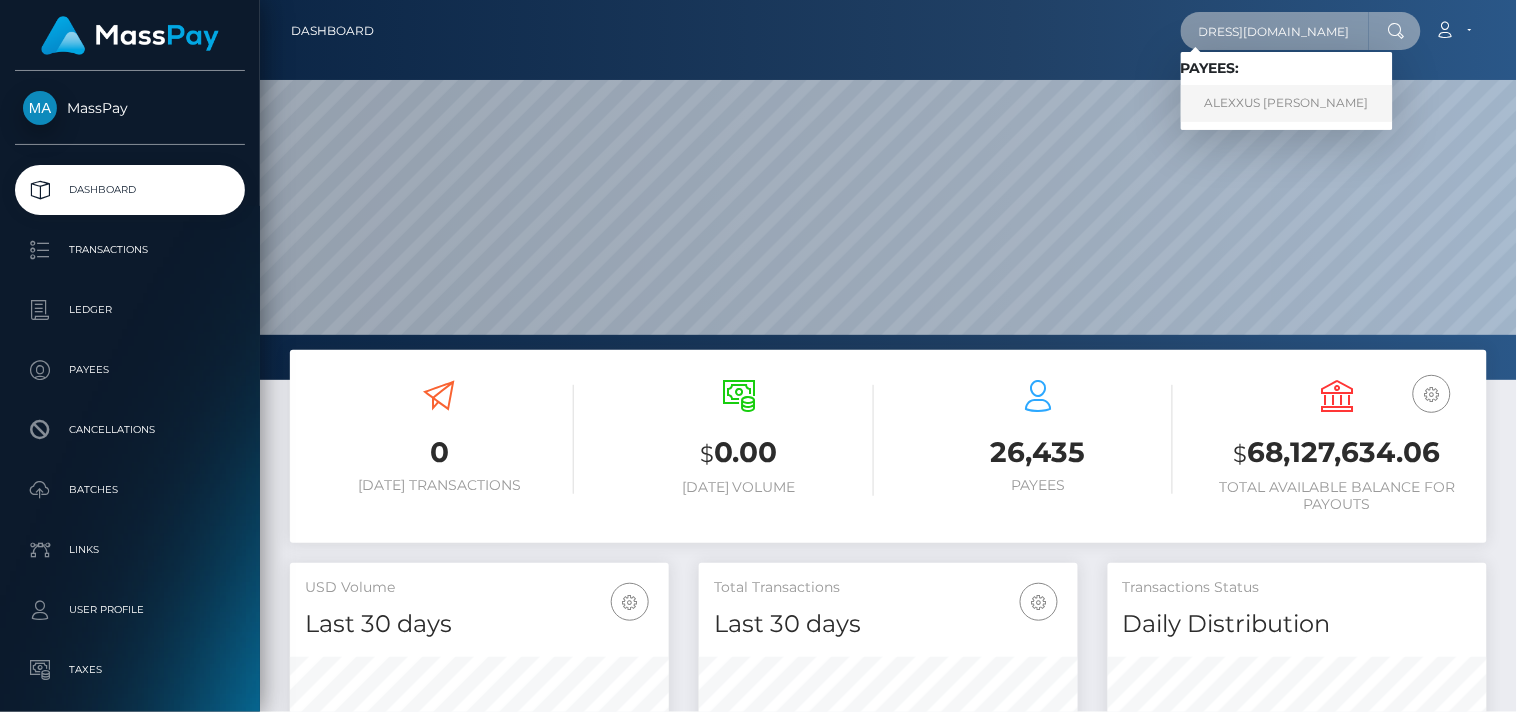 type on "586vw6rrvv@privaterelay.appleid.com" 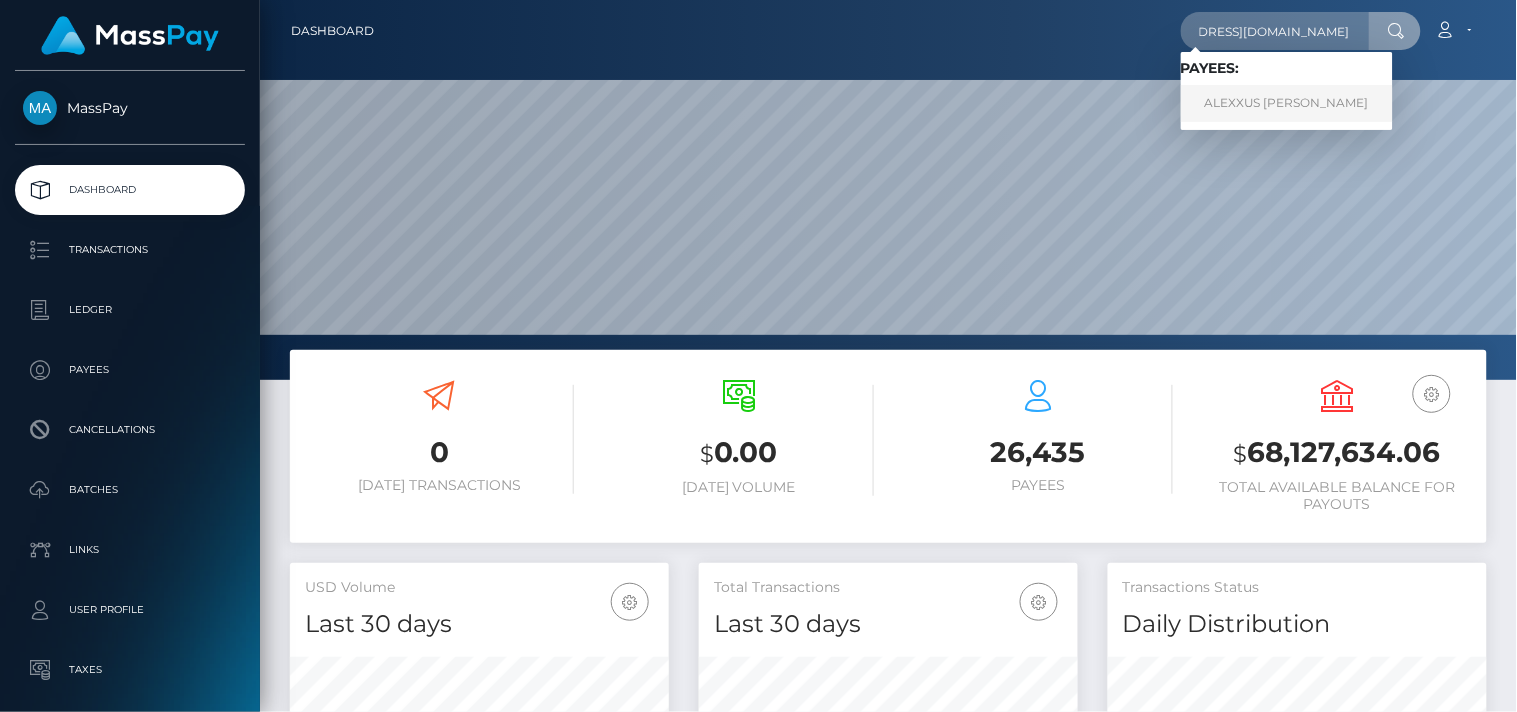 scroll, scrollTop: 0, scrollLeft: 0, axis: both 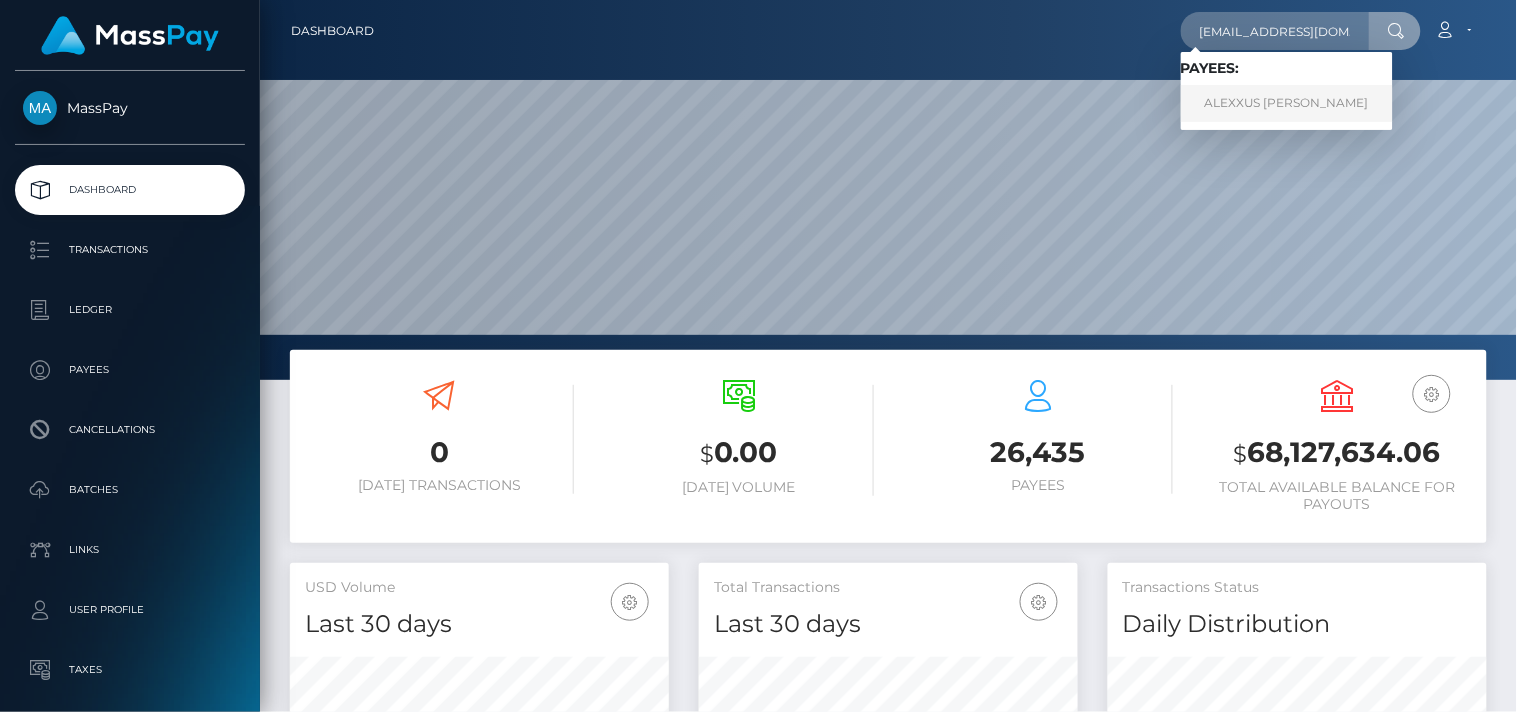 click on "ALEXXUS KAILEIGH DELUNA" at bounding box center (1287, 103) 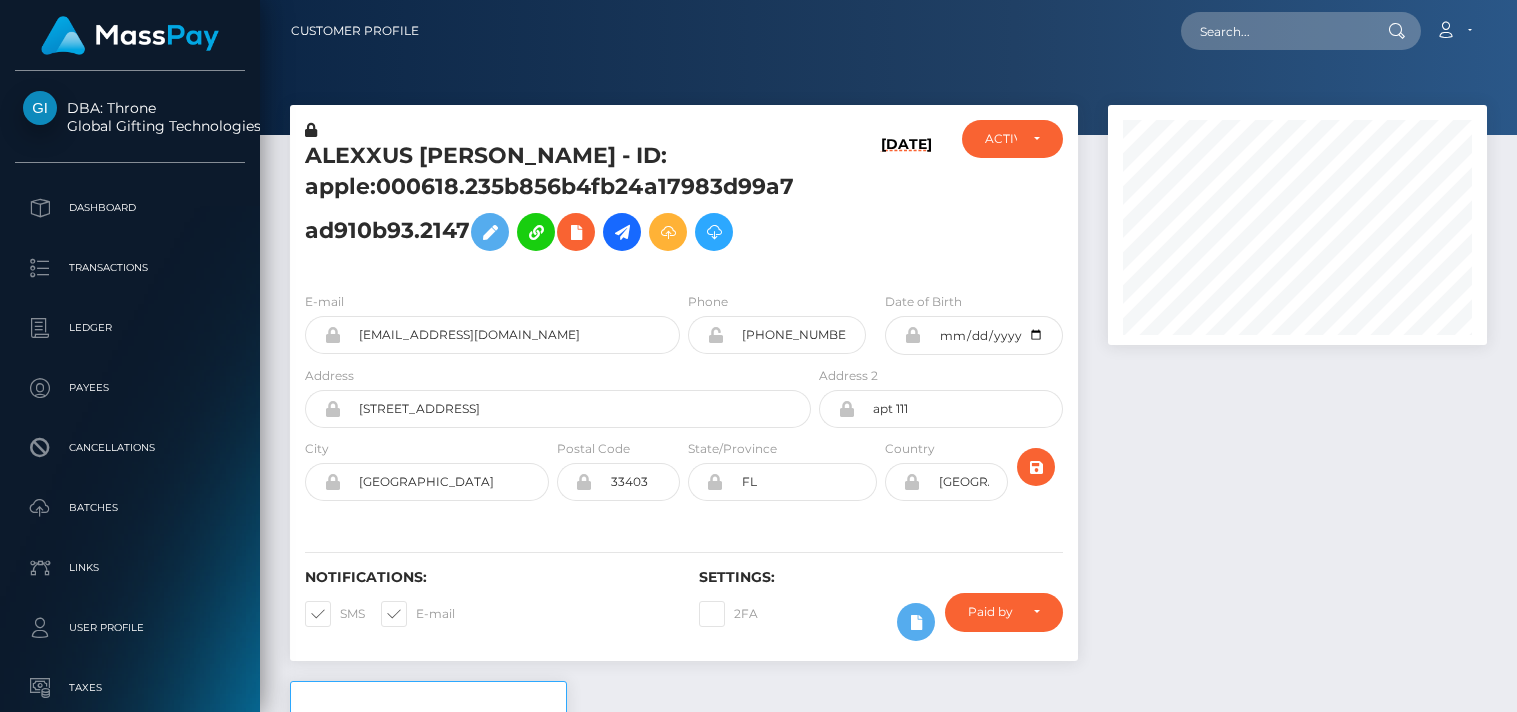 scroll, scrollTop: 0, scrollLeft: 0, axis: both 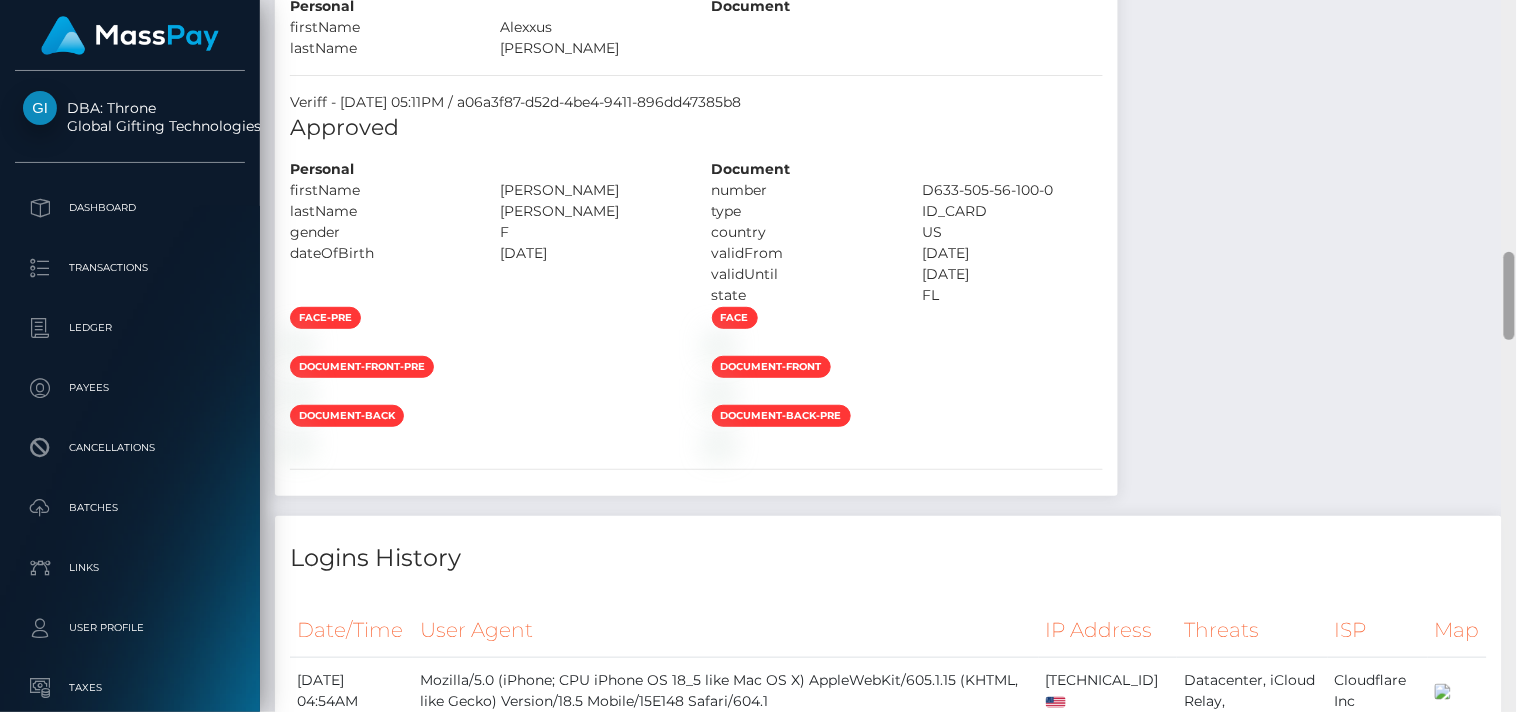 drag, startPoint x: 1512, startPoint y: 176, endPoint x: 1513, endPoint y: 298, distance: 122.0041 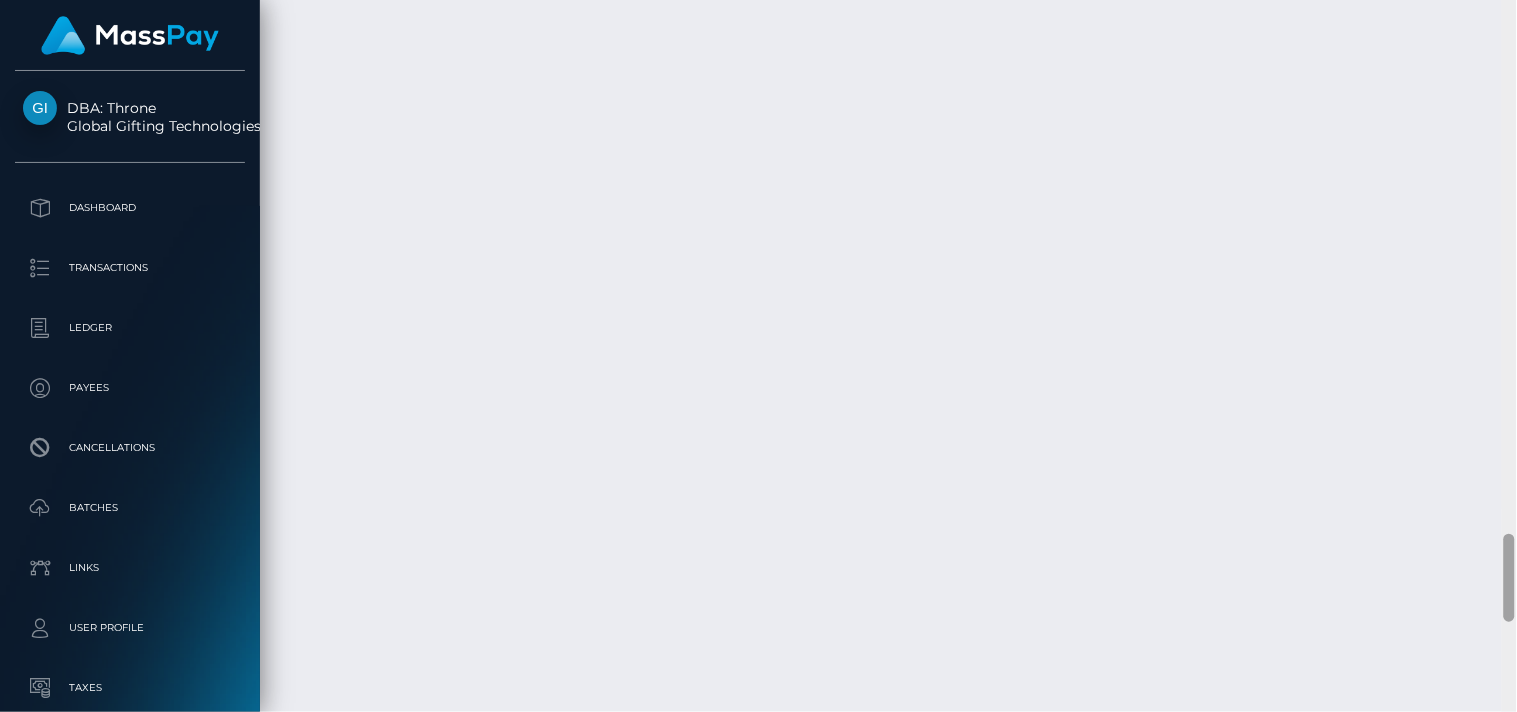 scroll, scrollTop: 4328, scrollLeft: 0, axis: vertical 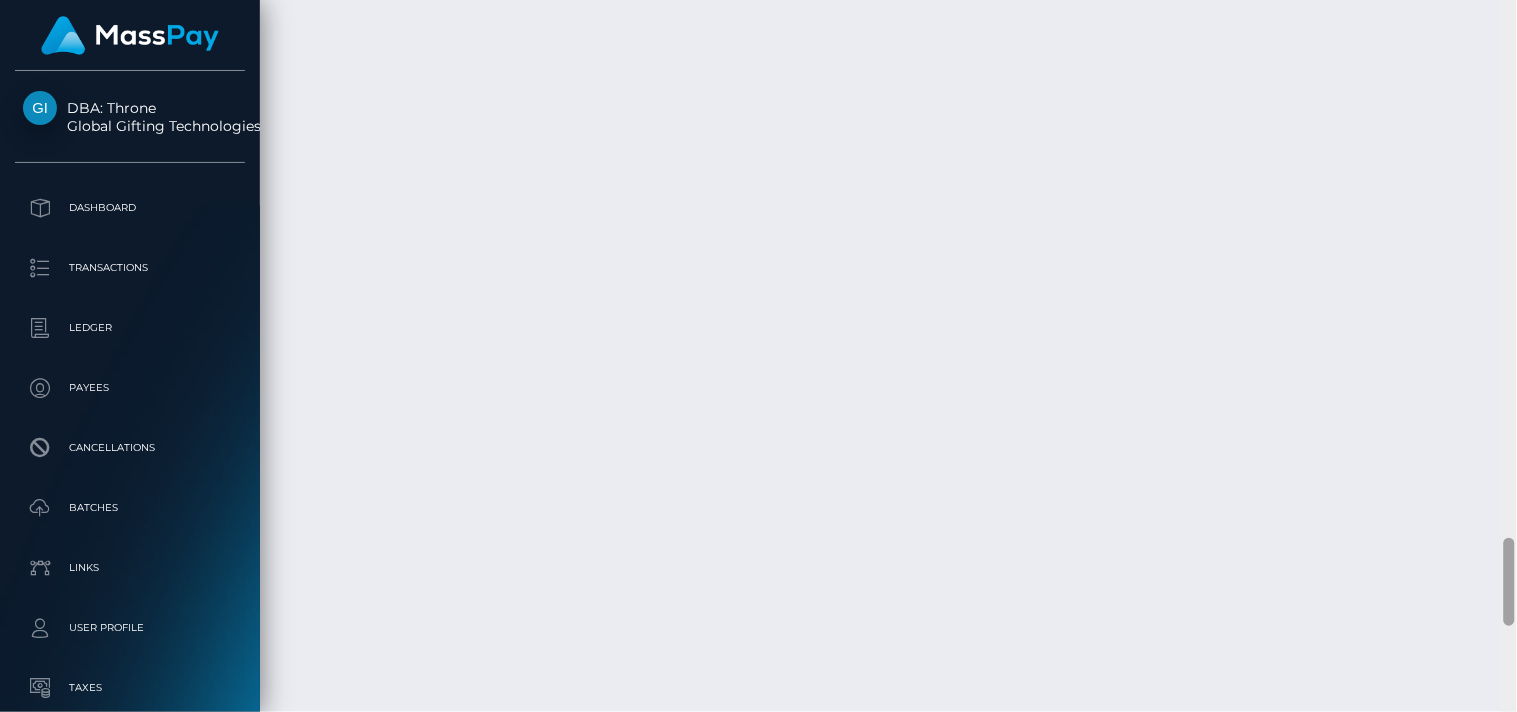 drag, startPoint x: 1505, startPoint y: 310, endPoint x: 1516, endPoint y: 596, distance: 286.21146 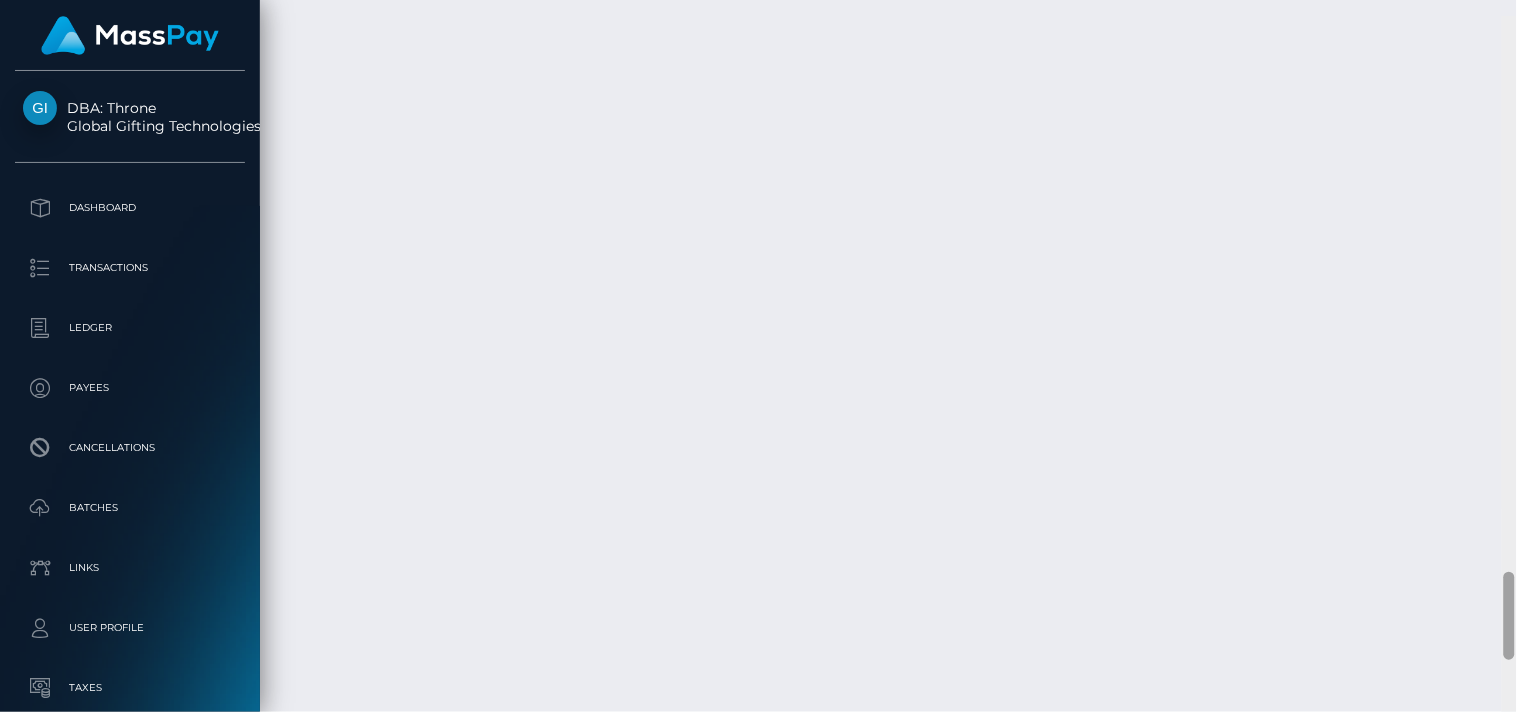 scroll, scrollTop: 4473, scrollLeft: 0, axis: vertical 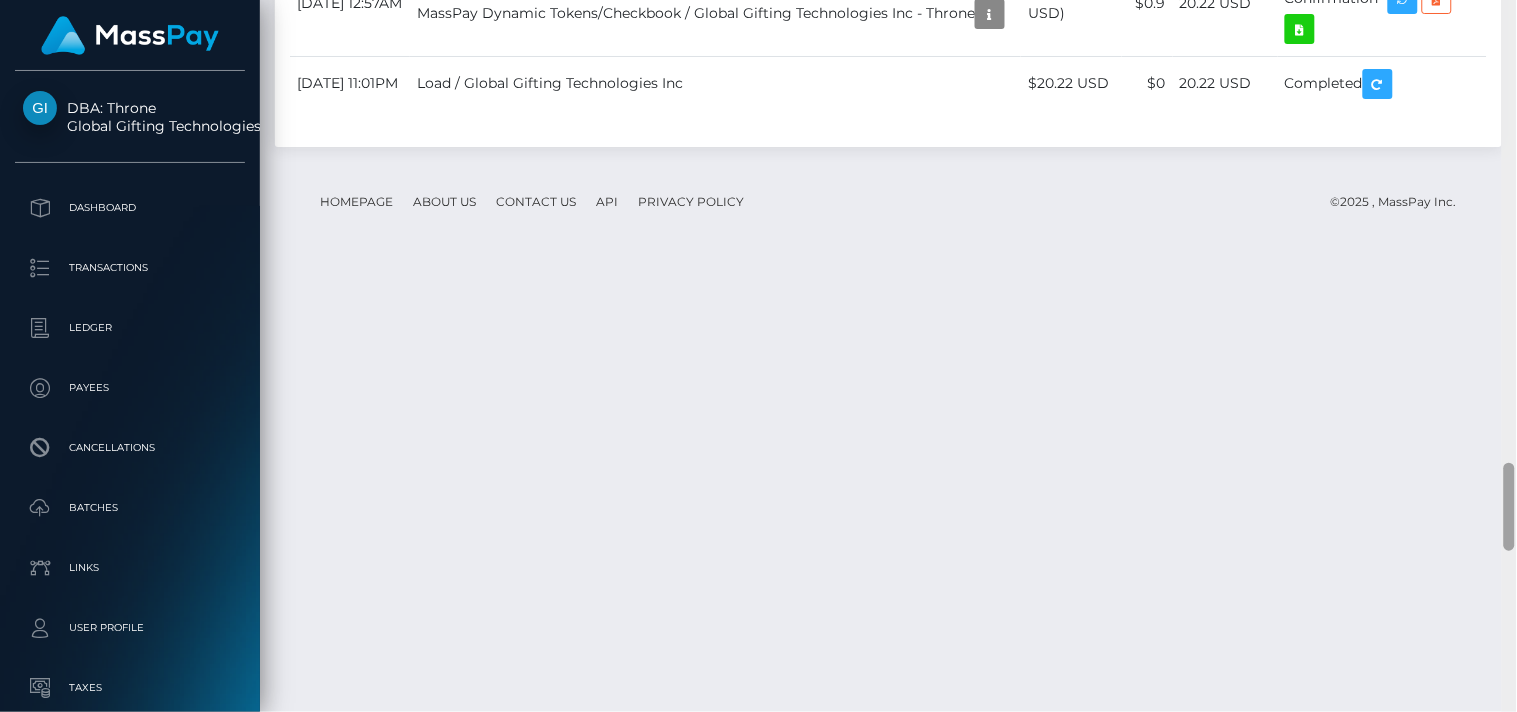 drag, startPoint x: 1510, startPoint y: 572, endPoint x: 1516, endPoint y: 526, distance: 46.389652 